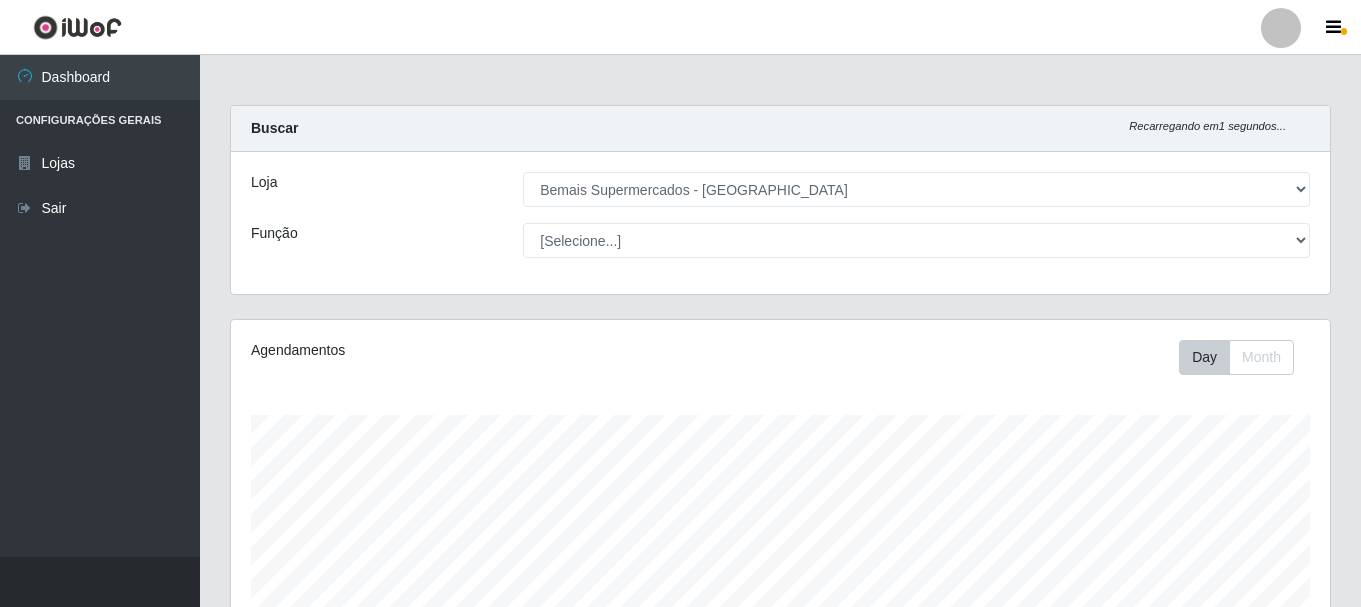 select on "249" 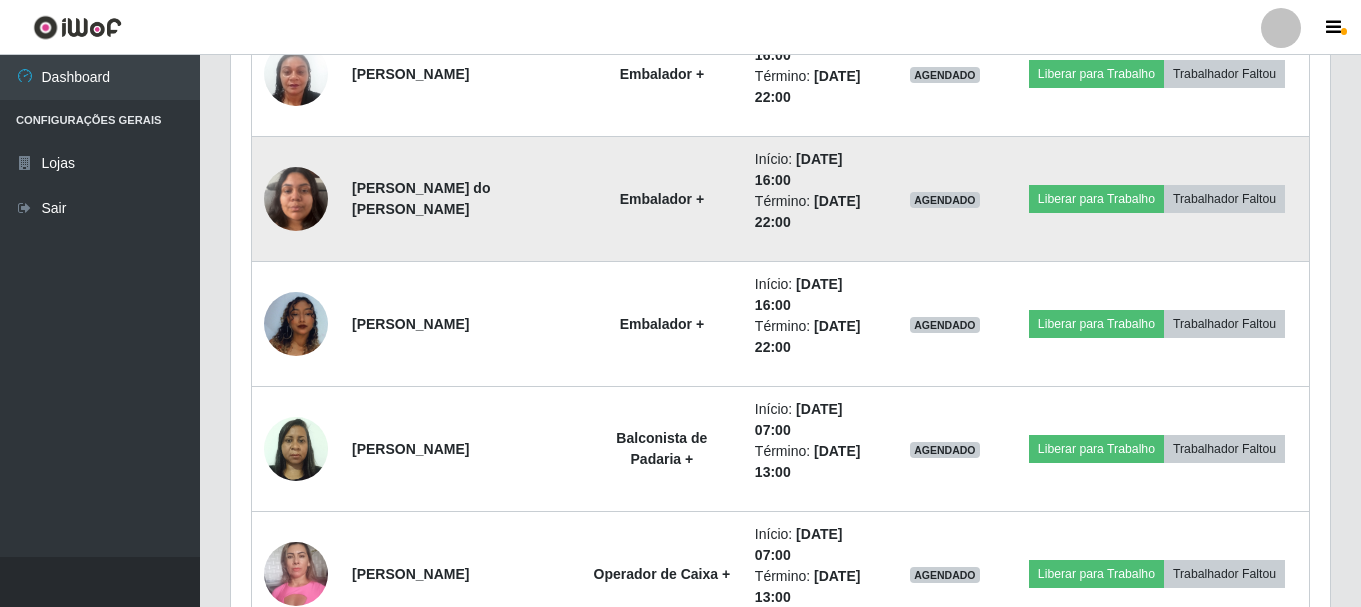 scroll, scrollTop: 999585, scrollLeft: 998901, axis: both 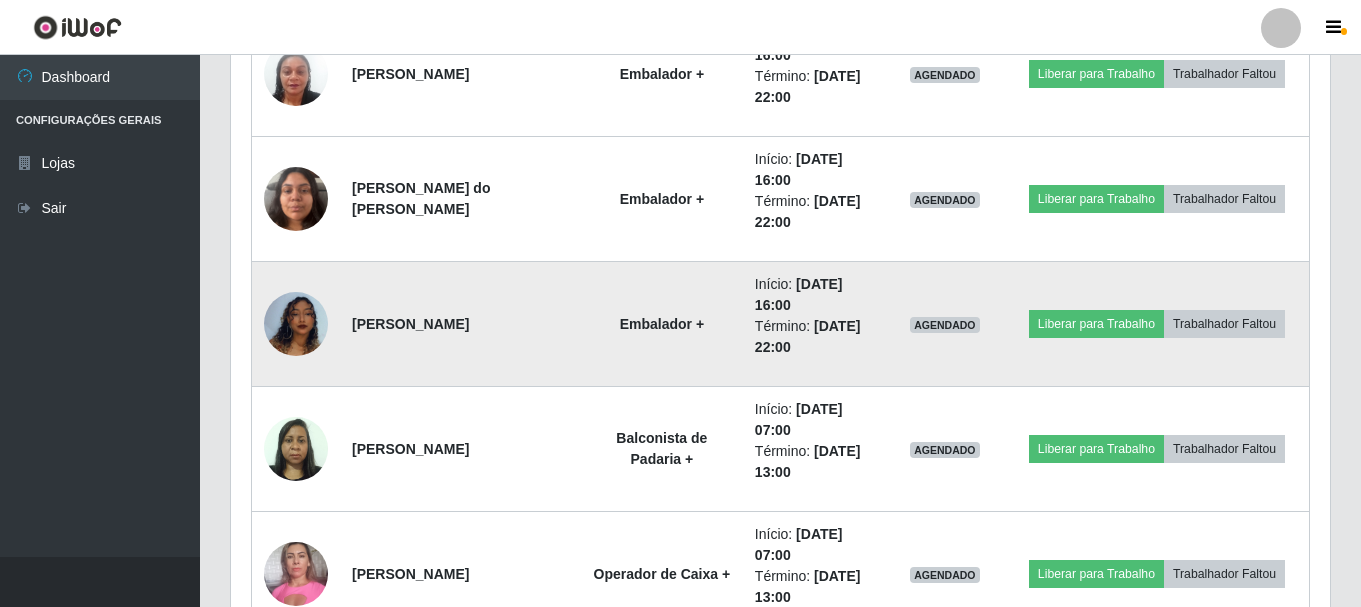 click at bounding box center (296, 324) 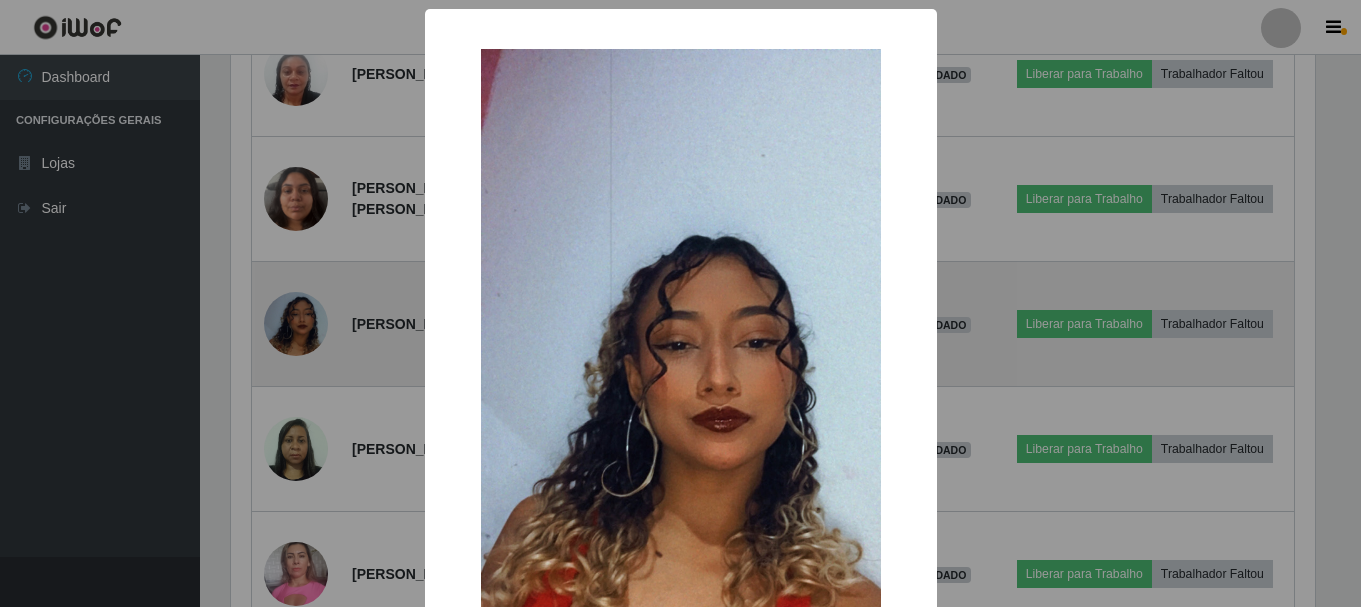 scroll, scrollTop: 999585, scrollLeft: 998911, axis: both 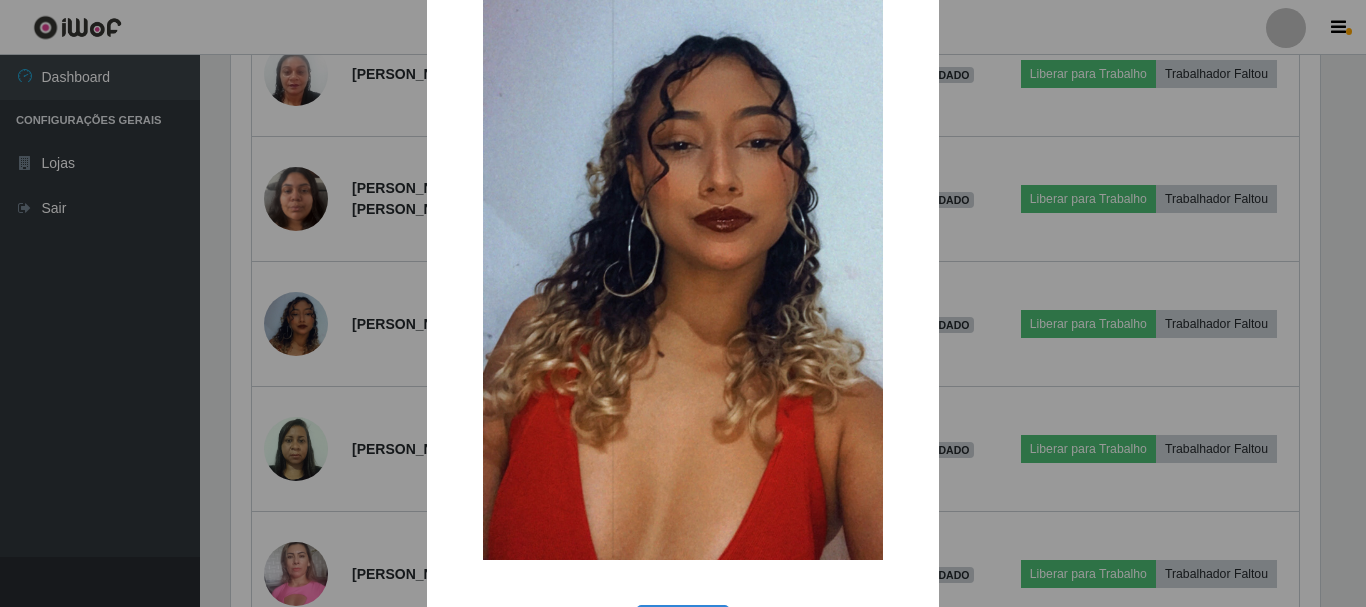 click on "× OK Cancel" at bounding box center (683, 303) 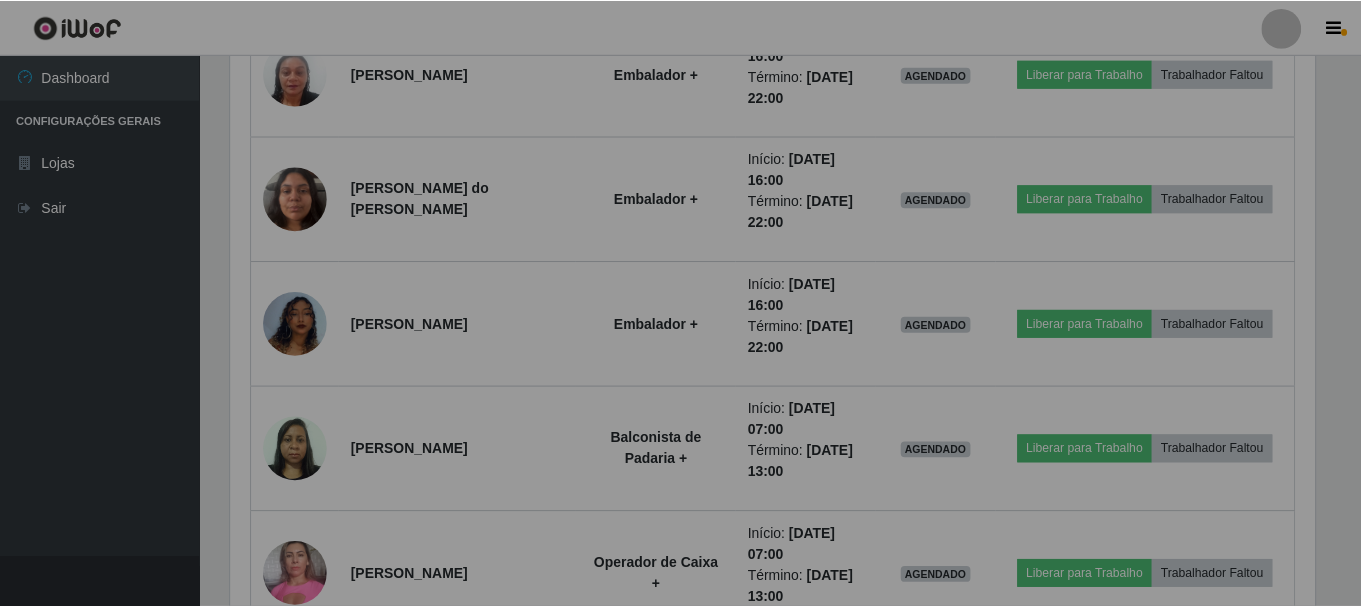 scroll, scrollTop: 999585, scrollLeft: 998901, axis: both 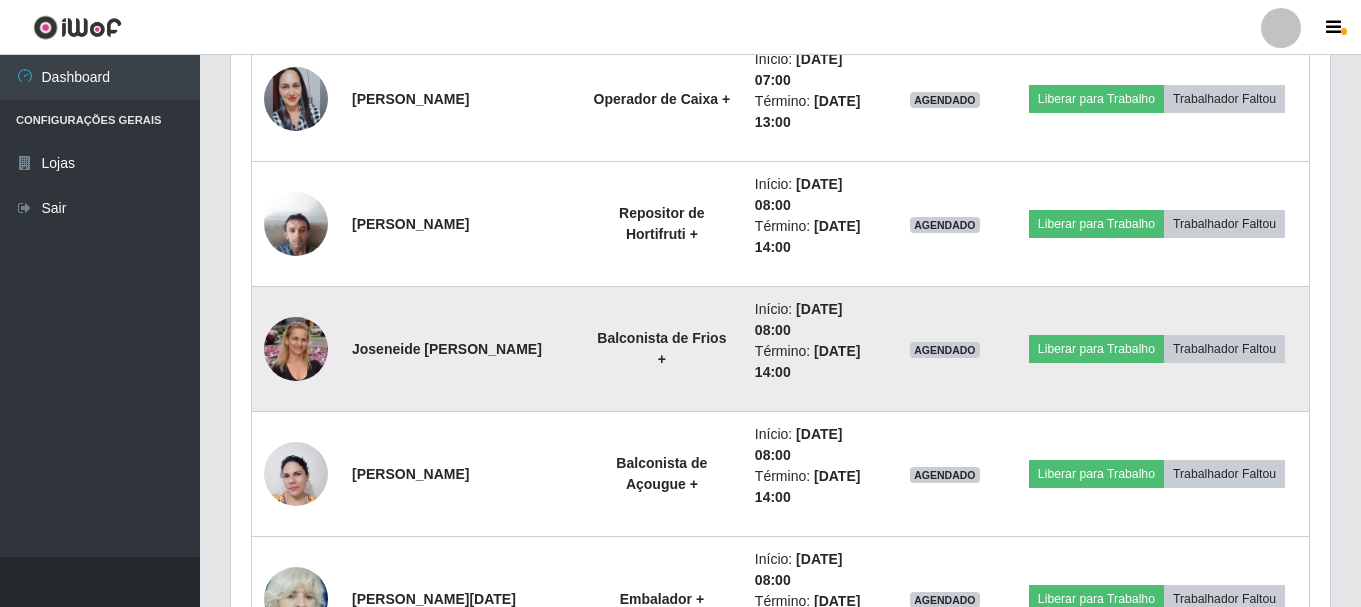 click at bounding box center [296, 348] 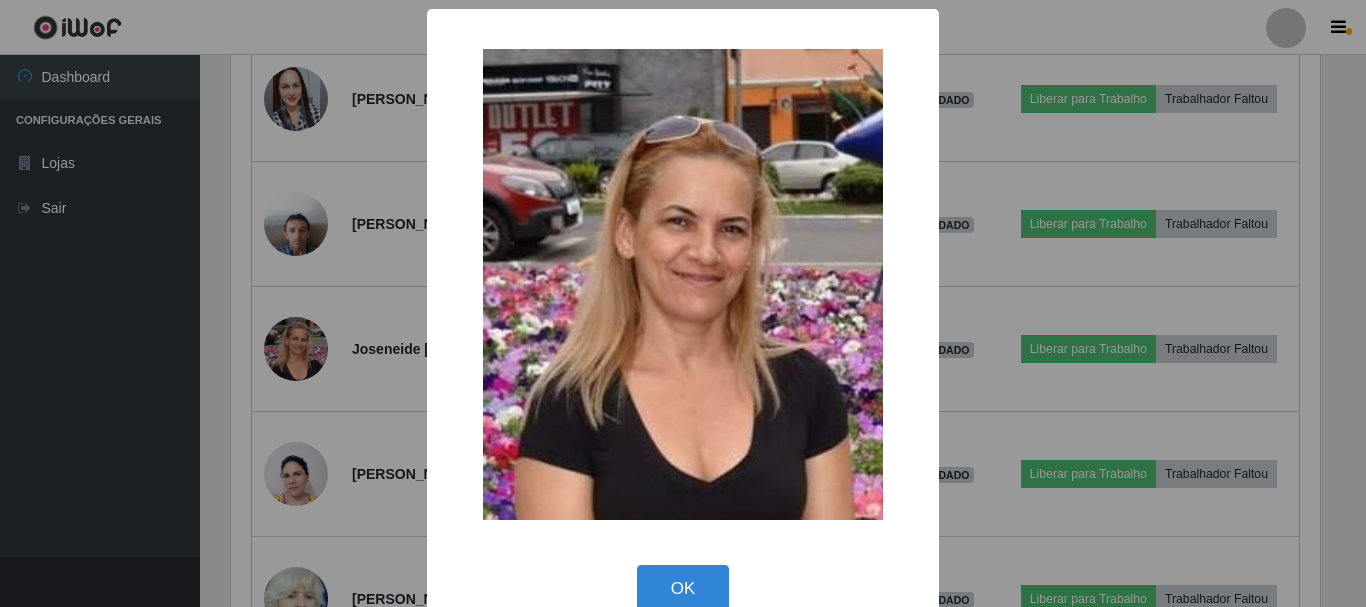 click on "× OK Cancel" at bounding box center (683, 303) 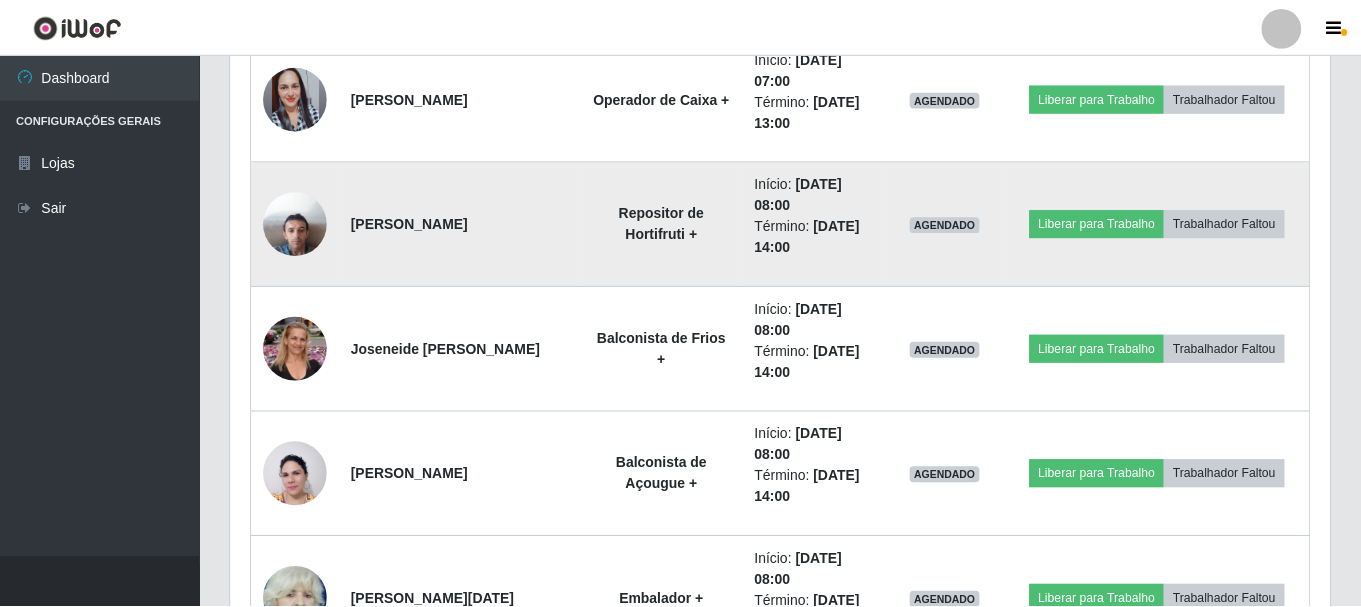 scroll, scrollTop: 999585, scrollLeft: 998901, axis: both 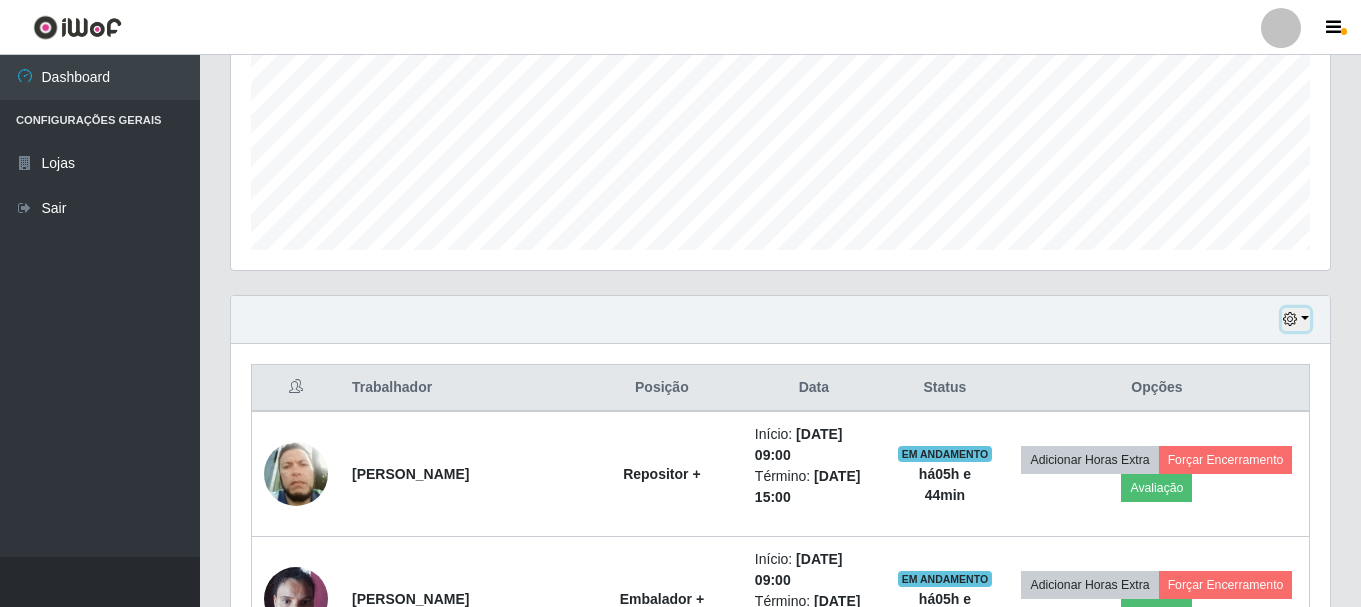 click at bounding box center (1296, 319) 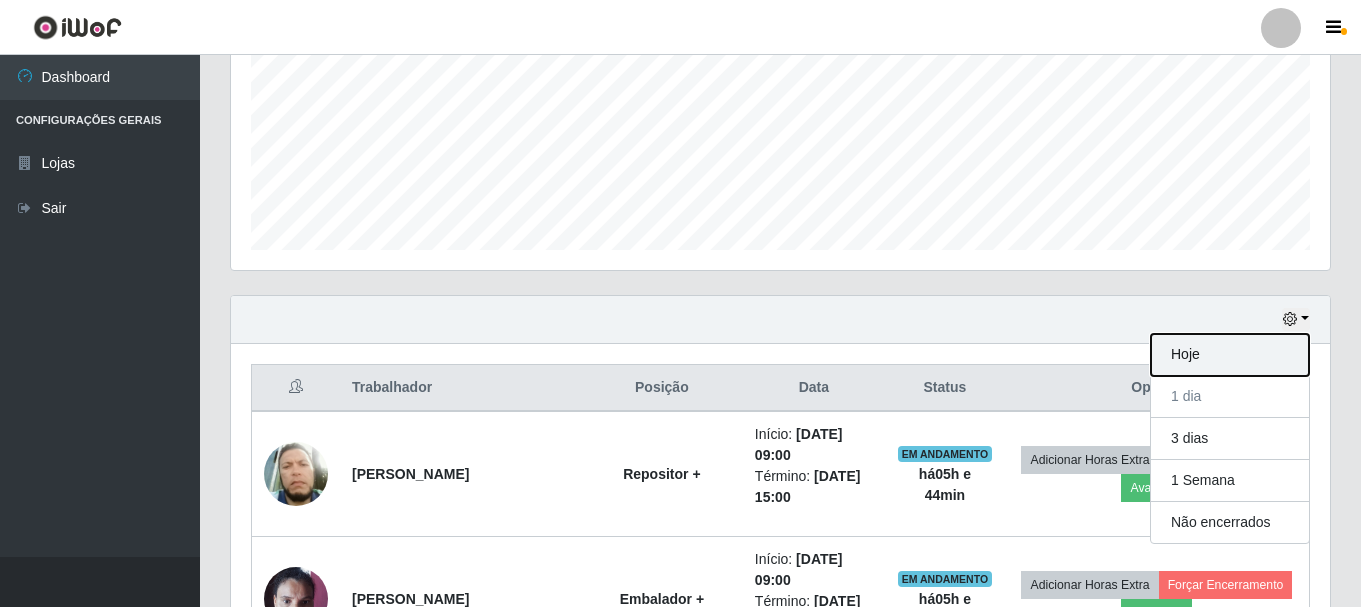 click on "Hoje" at bounding box center [1230, 355] 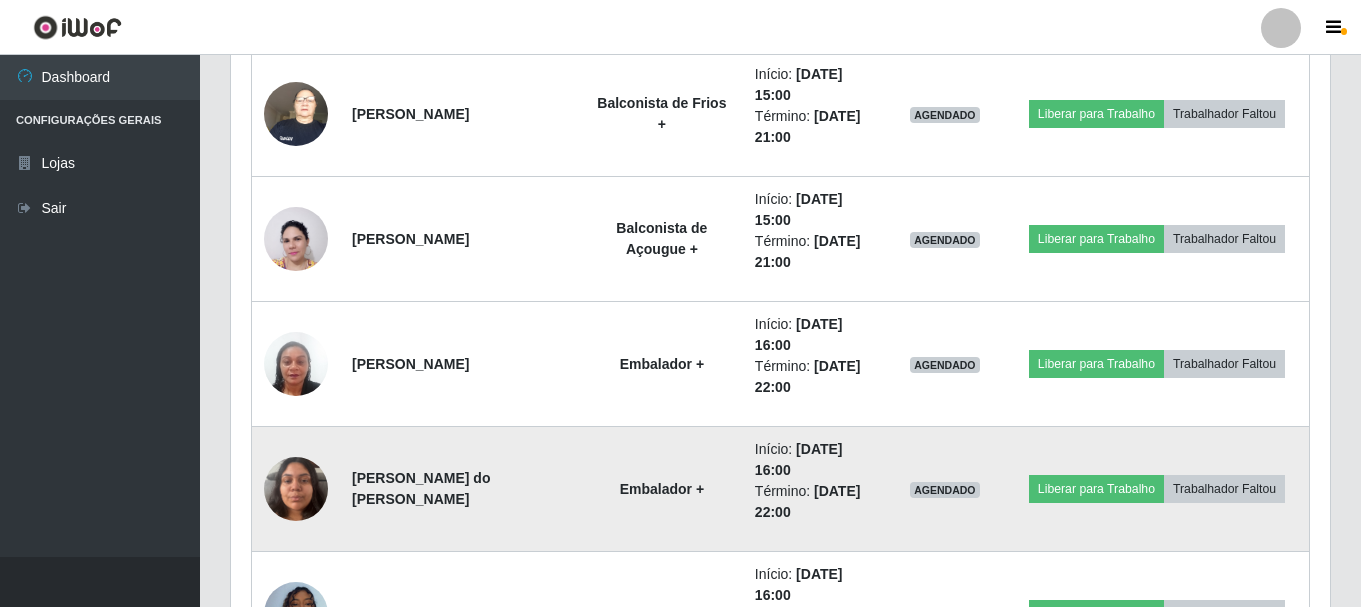 scroll, scrollTop: 1540, scrollLeft: 0, axis: vertical 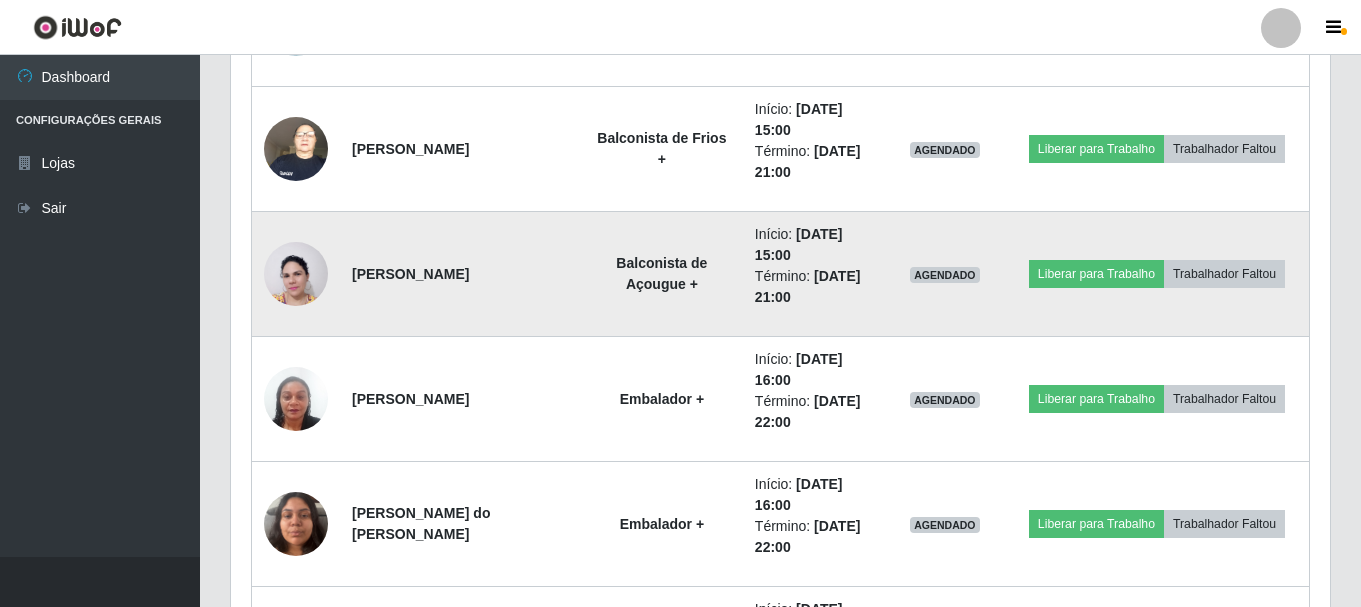 click at bounding box center [296, 274] 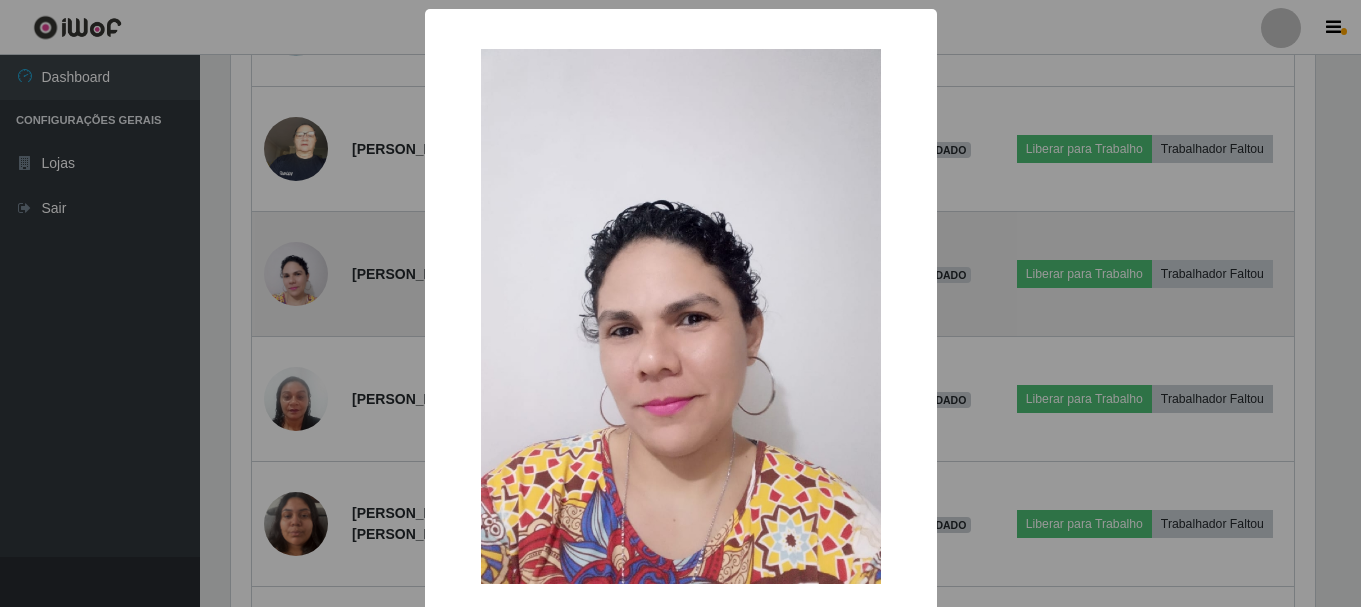 scroll, scrollTop: 999585, scrollLeft: 998911, axis: both 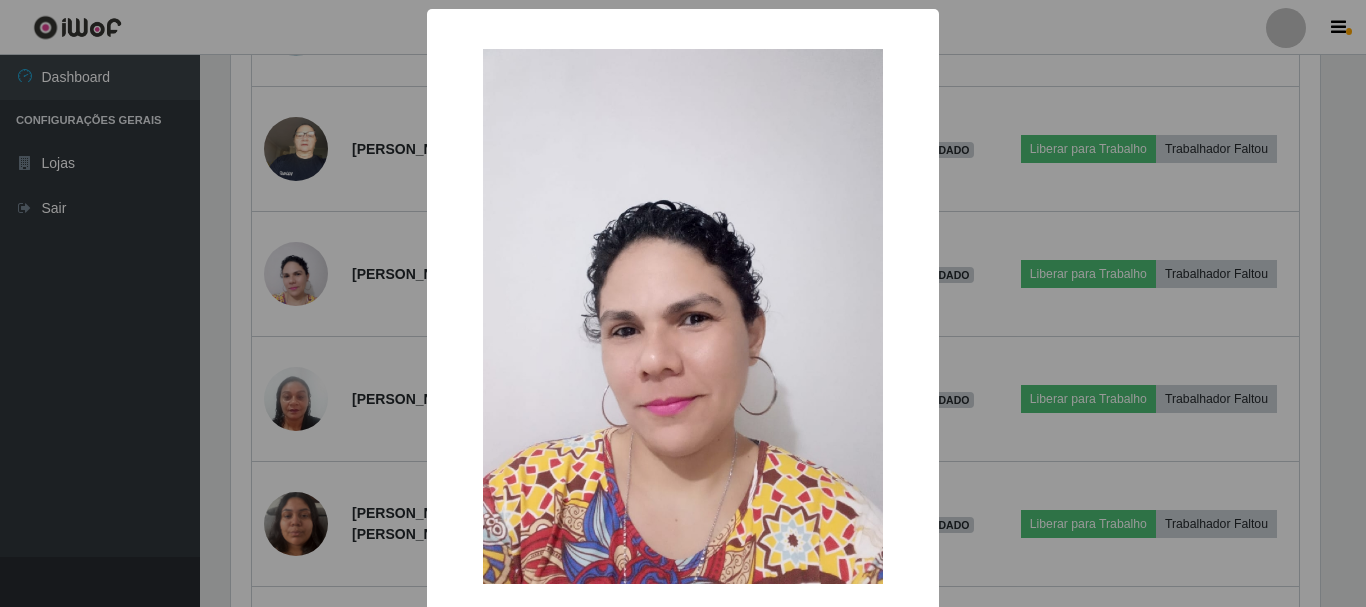 click on "× OK Cancel" at bounding box center (683, 303) 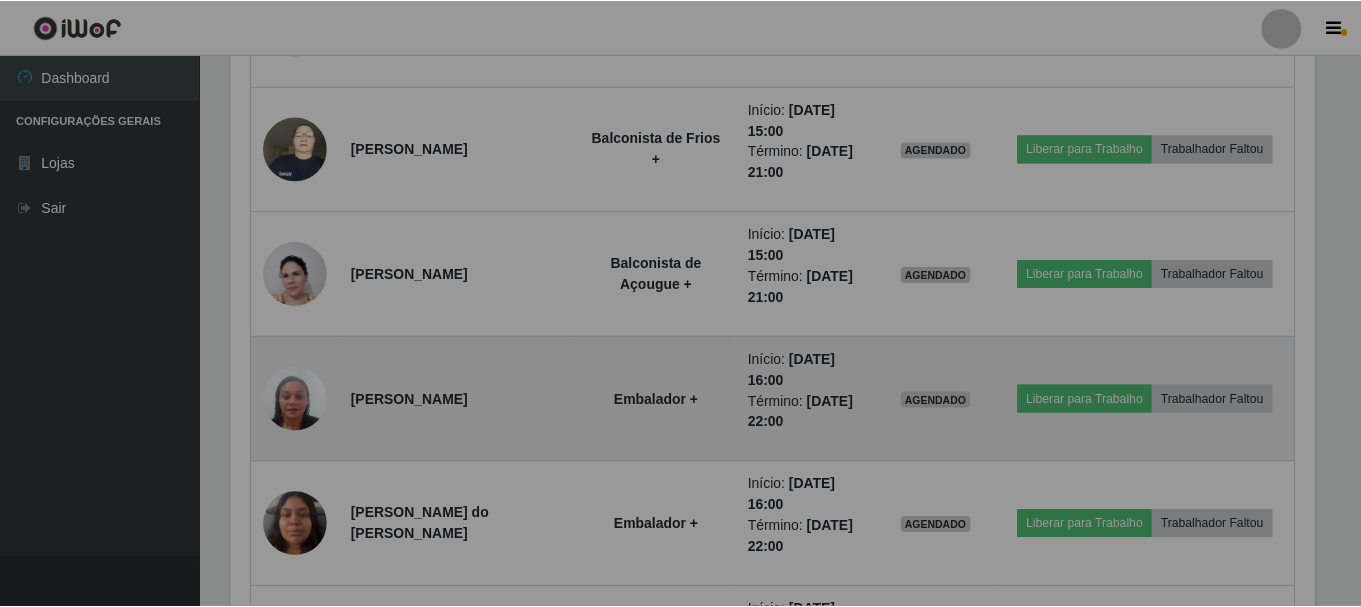 scroll, scrollTop: 999585, scrollLeft: 998901, axis: both 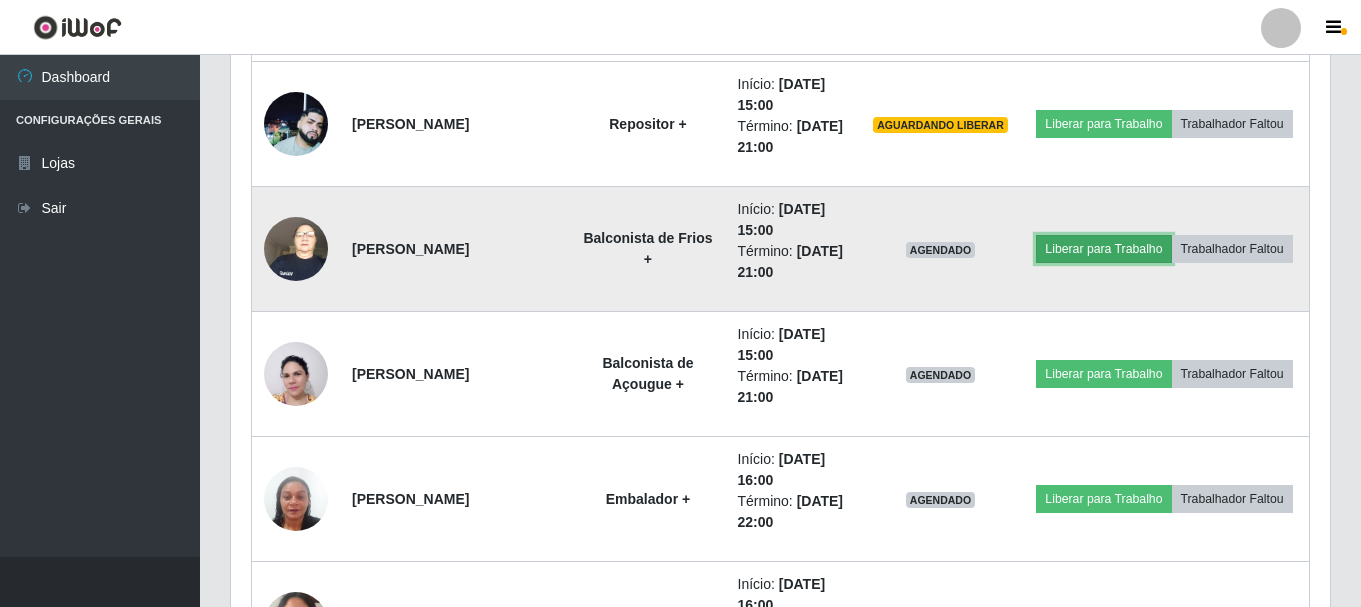 click on "Liberar para Trabalho" at bounding box center [1103, 249] 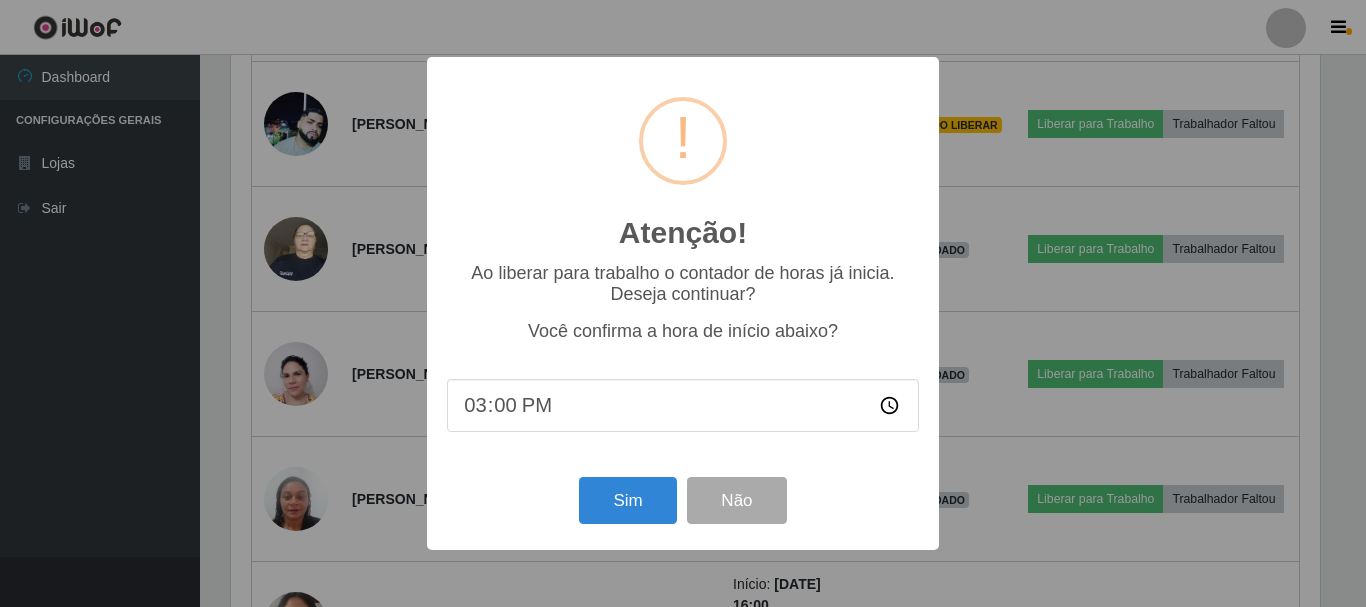 scroll, scrollTop: 999585, scrollLeft: 998911, axis: both 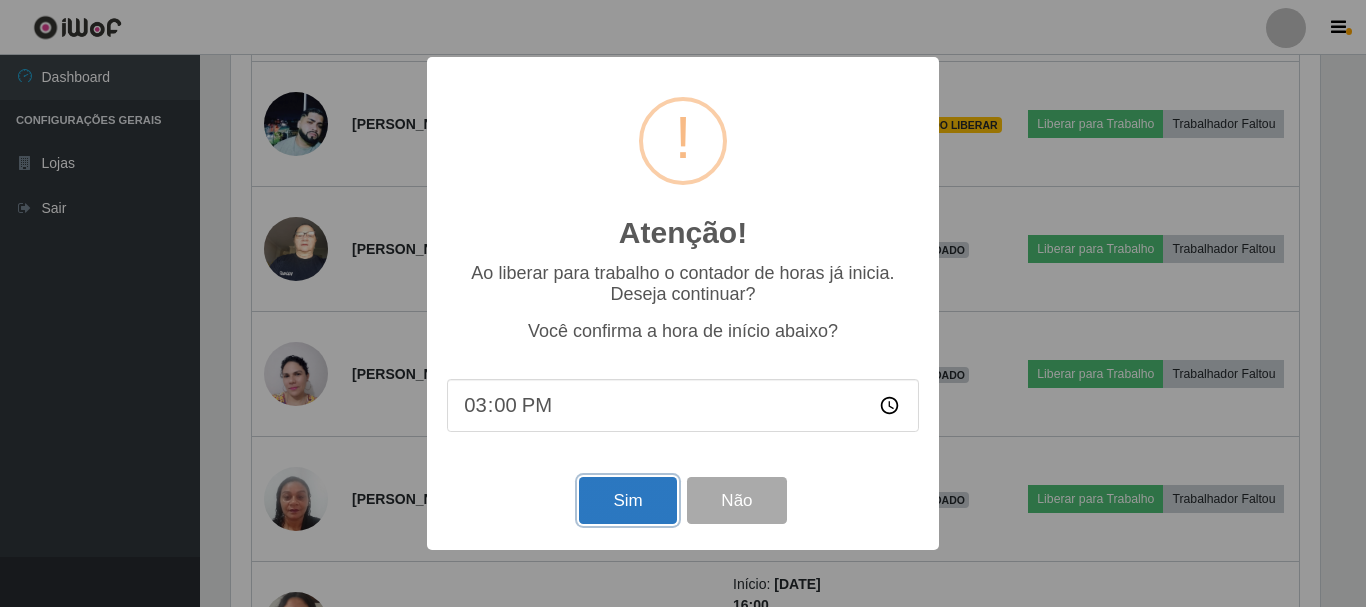 click on "Sim" at bounding box center (627, 500) 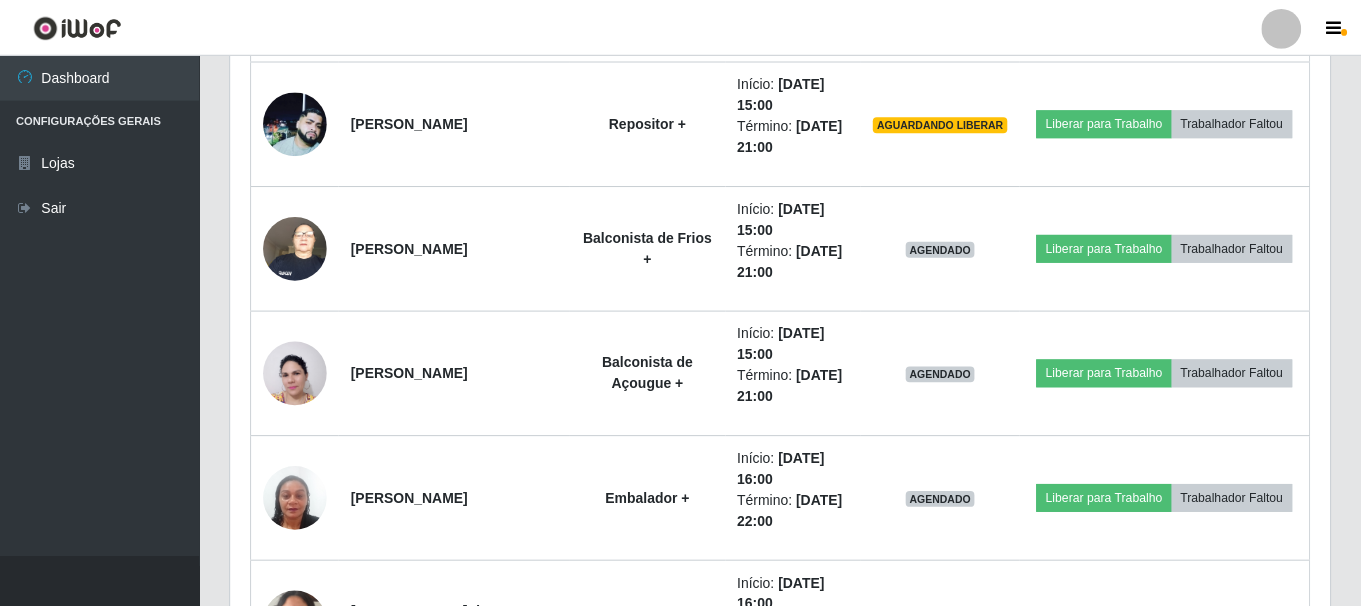 scroll, scrollTop: 999585, scrollLeft: 998901, axis: both 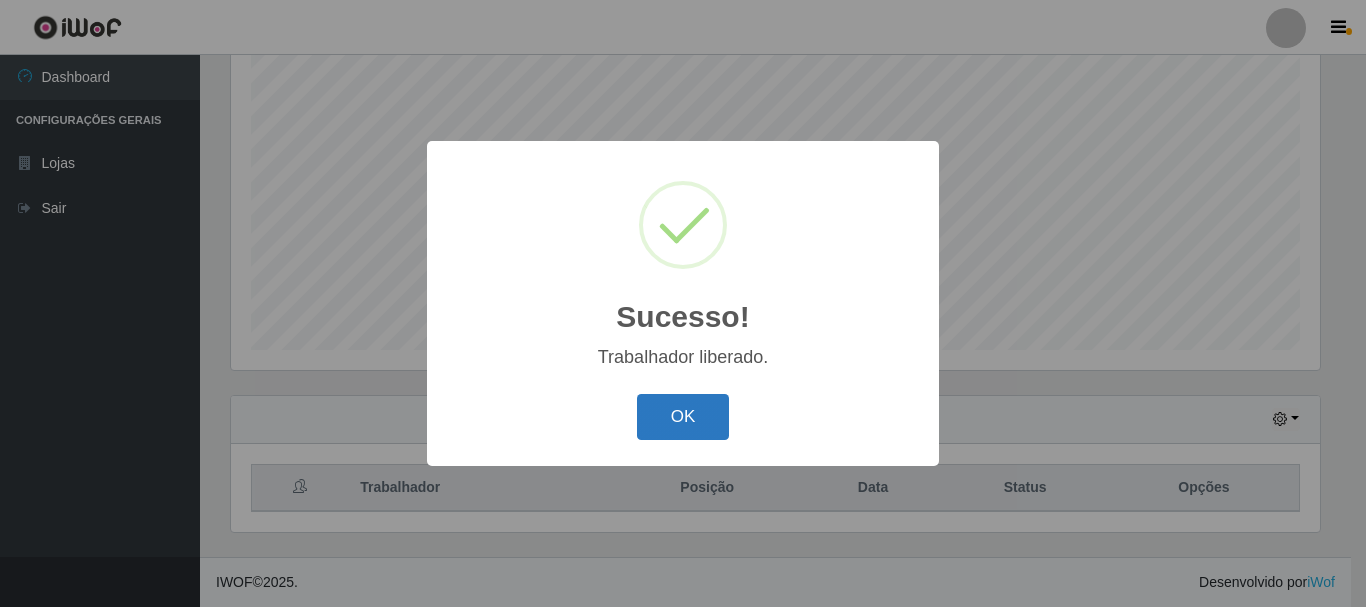 click on "OK" at bounding box center [683, 417] 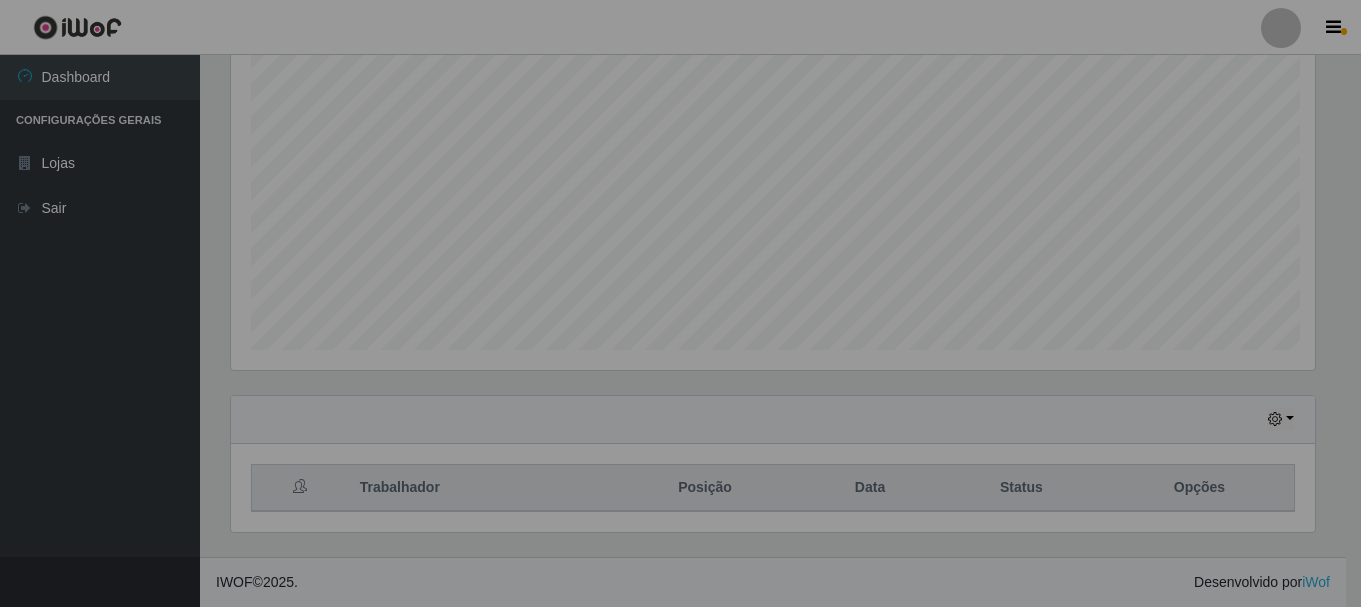 scroll, scrollTop: 999585, scrollLeft: 998901, axis: both 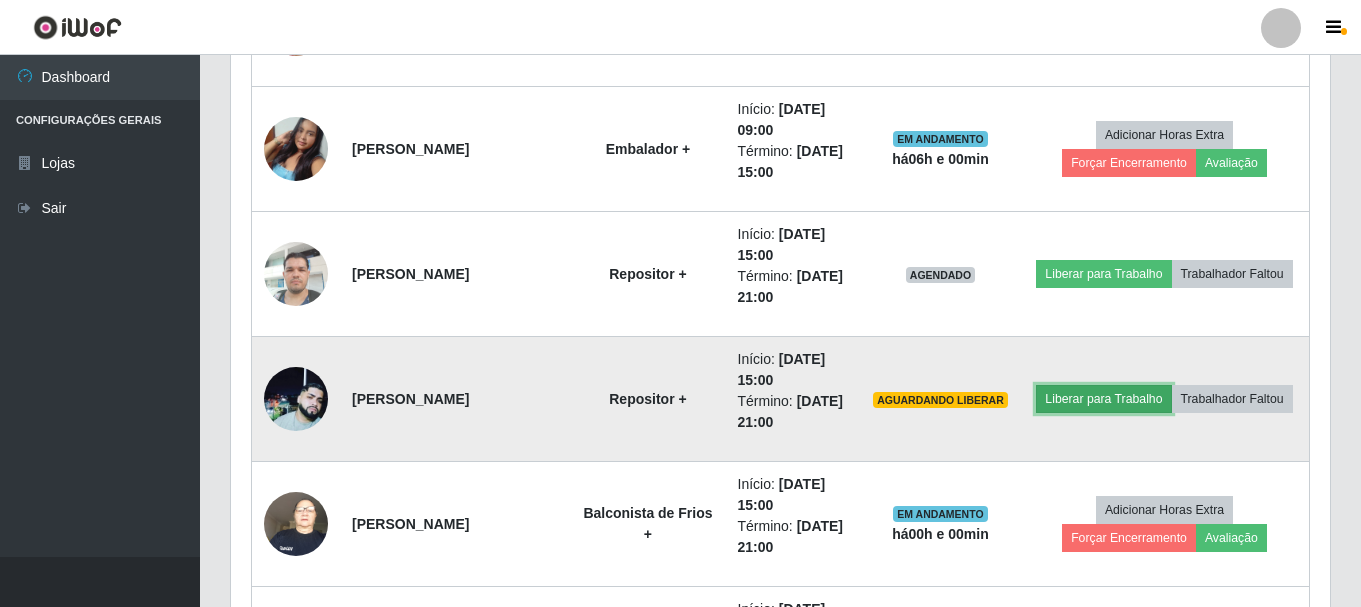 click on "Liberar para Trabalho" at bounding box center (1103, 399) 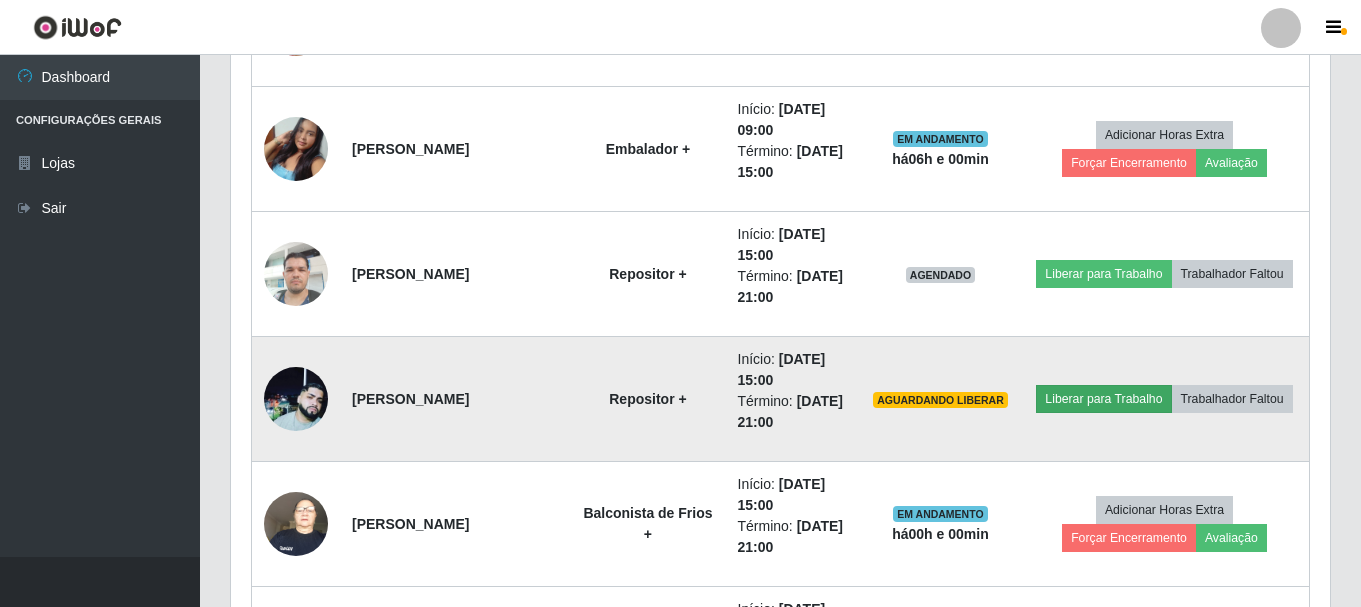 scroll, scrollTop: 999585, scrollLeft: 998911, axis: both 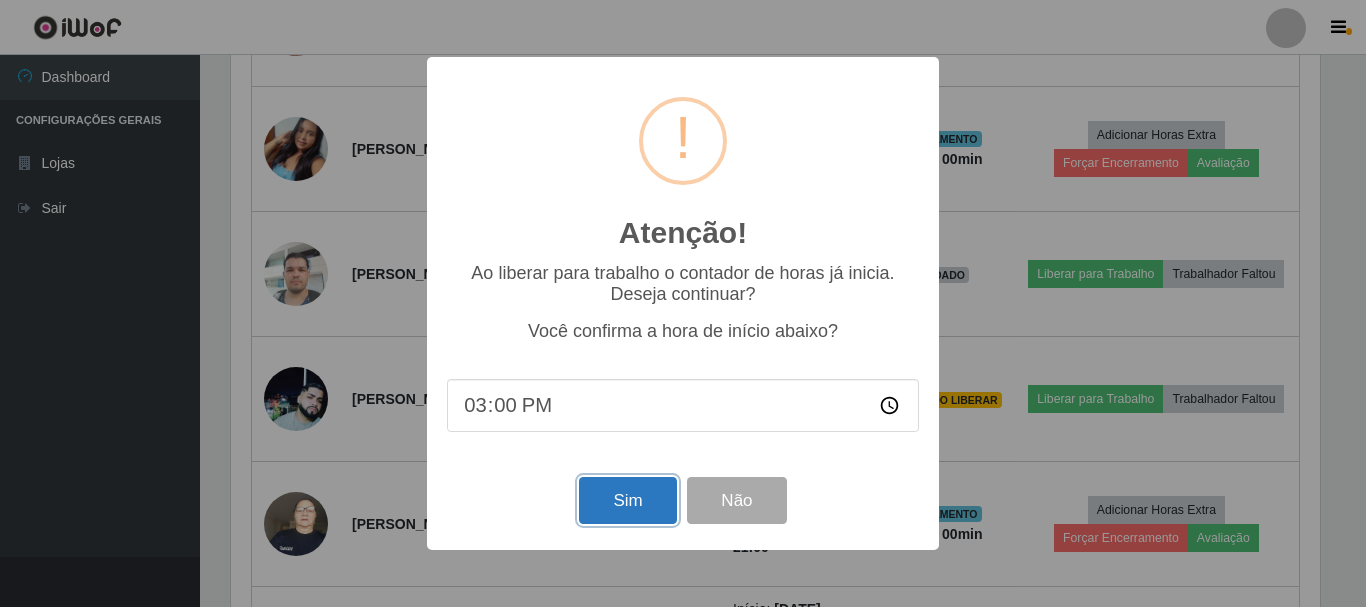 click on "Sim" at bounding box center [627, 500] 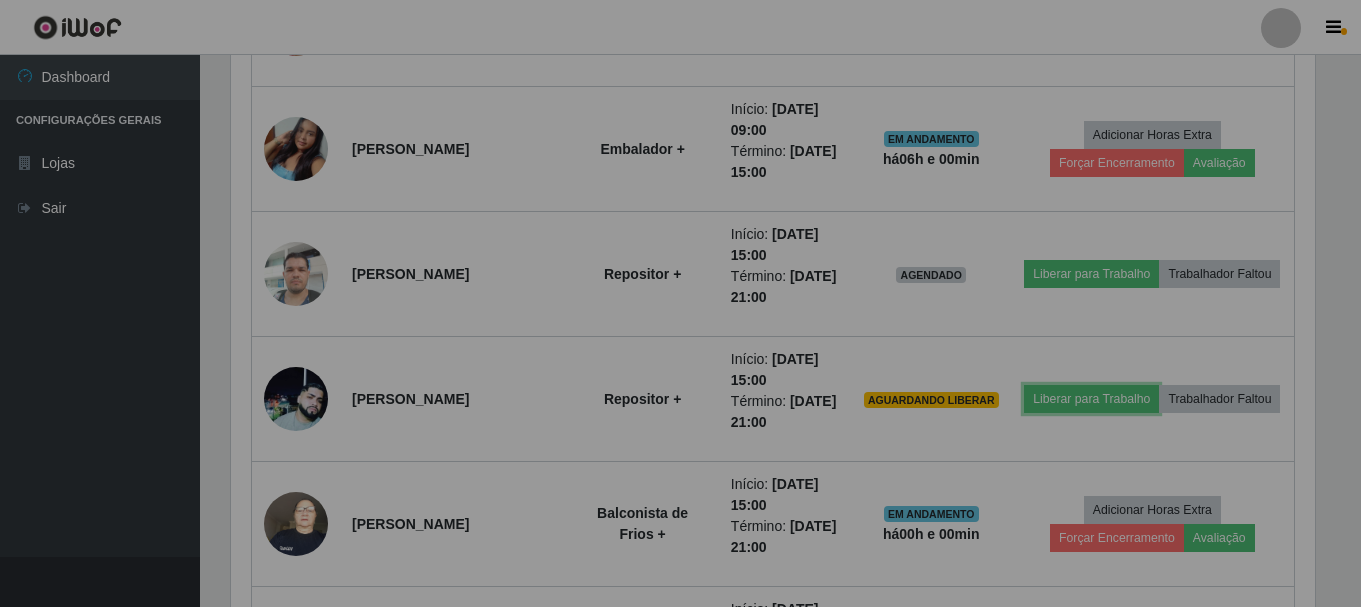 scroll, scrollTop: 999585, scrollLeft: 998901, axis: both 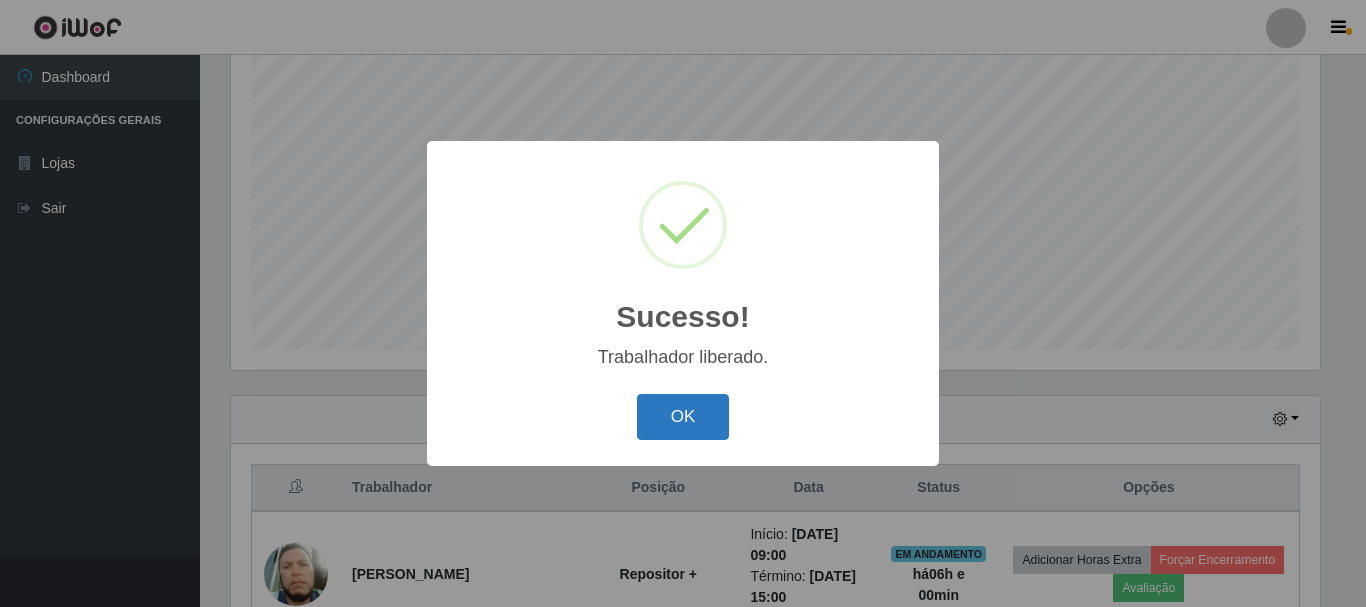 click on "OK" at bounding box center (683, 417) 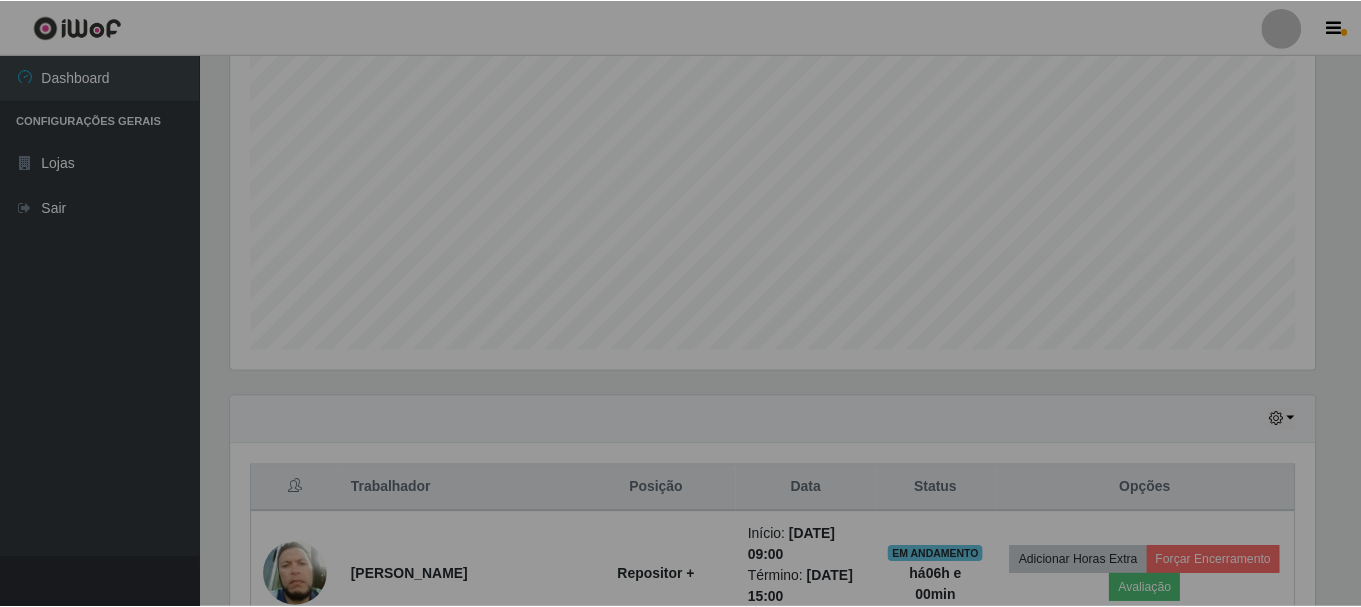 scroll, scrollTop: 999585, scrollLeft: 998901, axis: both 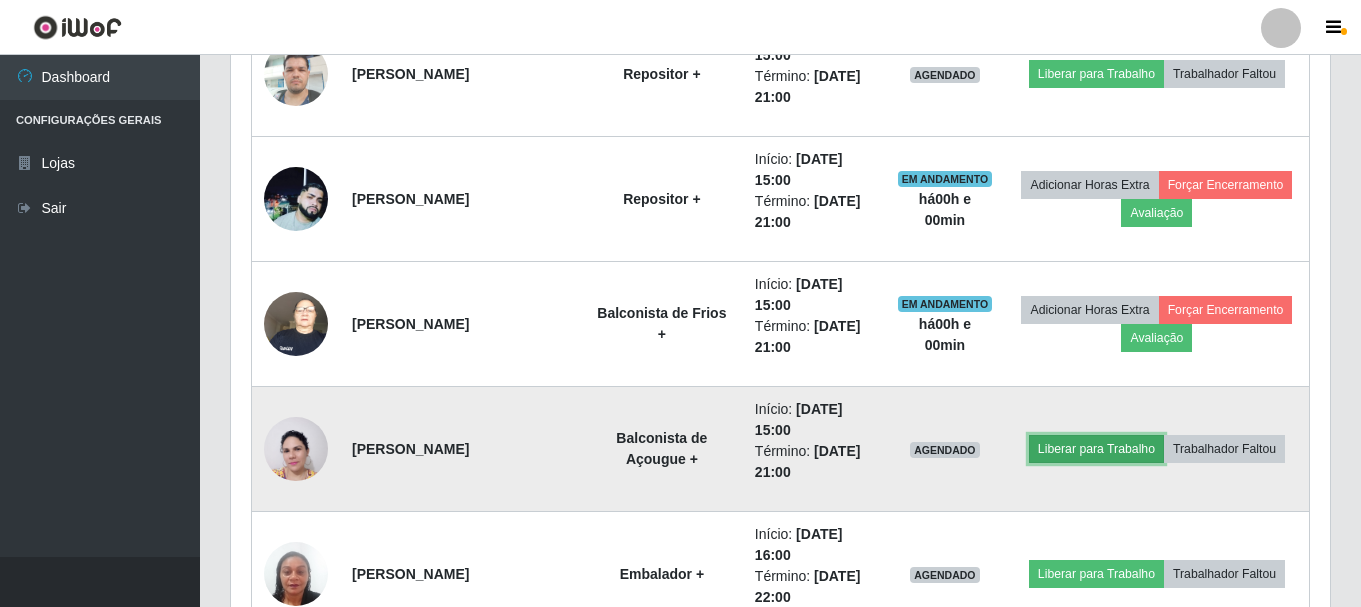 click on "Liberar para Trabalho" at bounding box center [1096, 449] 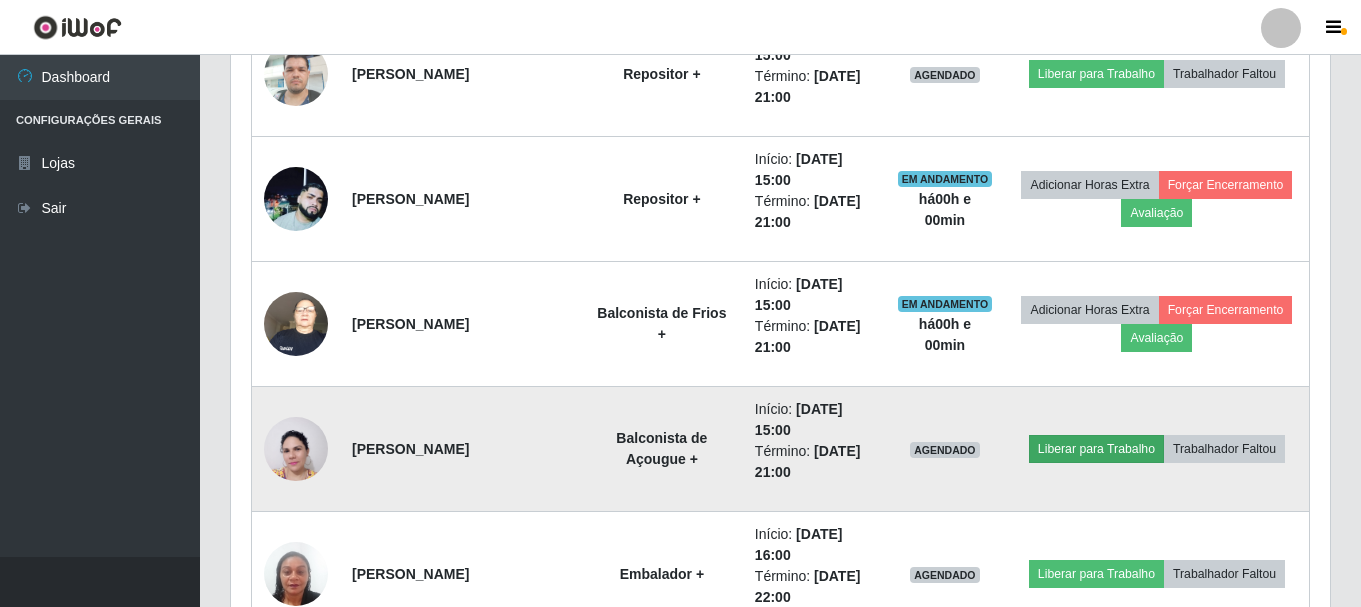 scroll, scrollTop: 999585, scrollLeft: 998911, axis: both 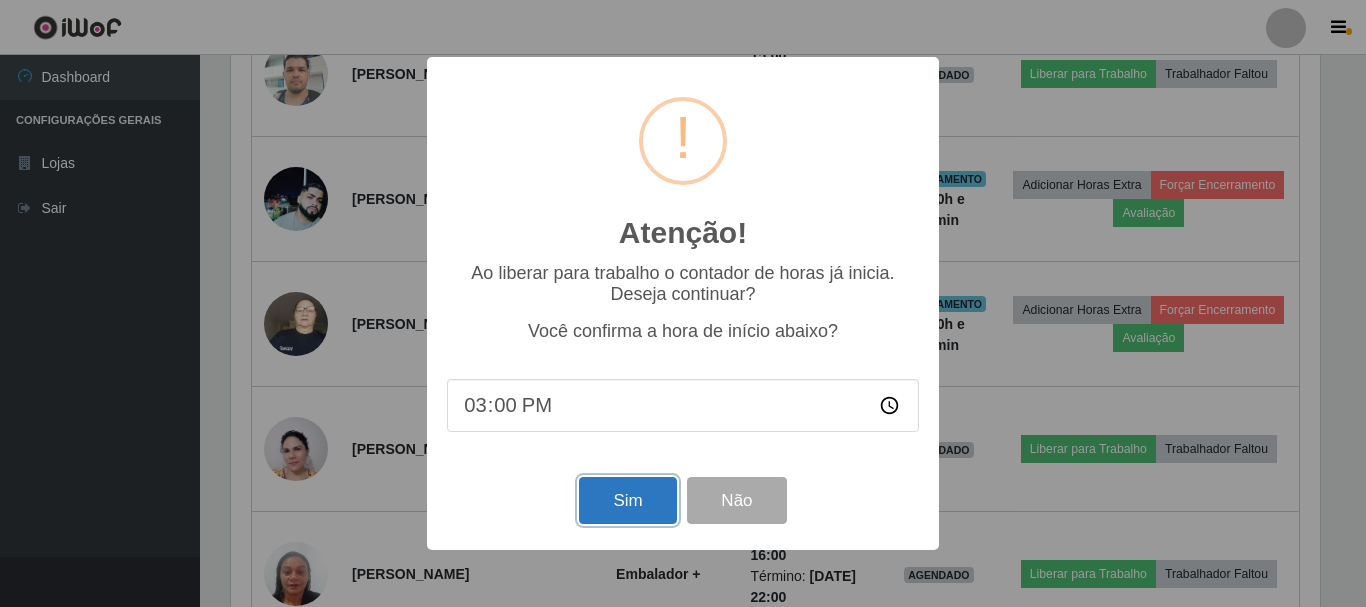 click on "Sim" at bounding box center [627, 500] 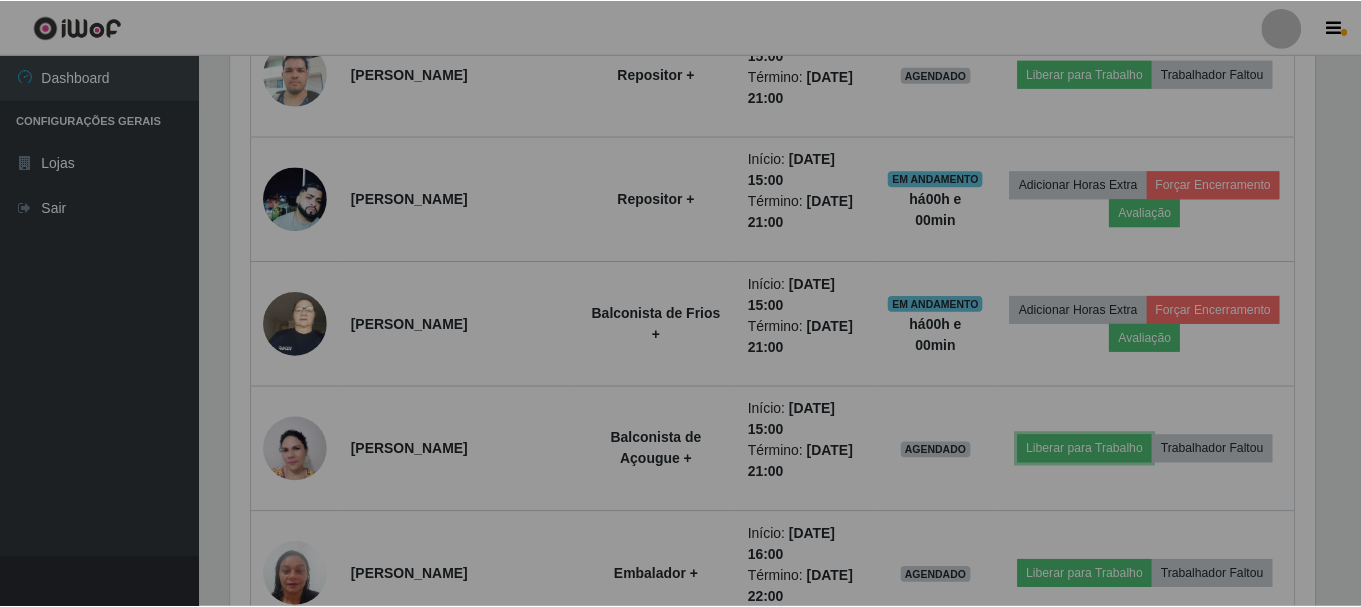 scroll, scrollTop: 999585, scrollLeft: 998901, axis: both 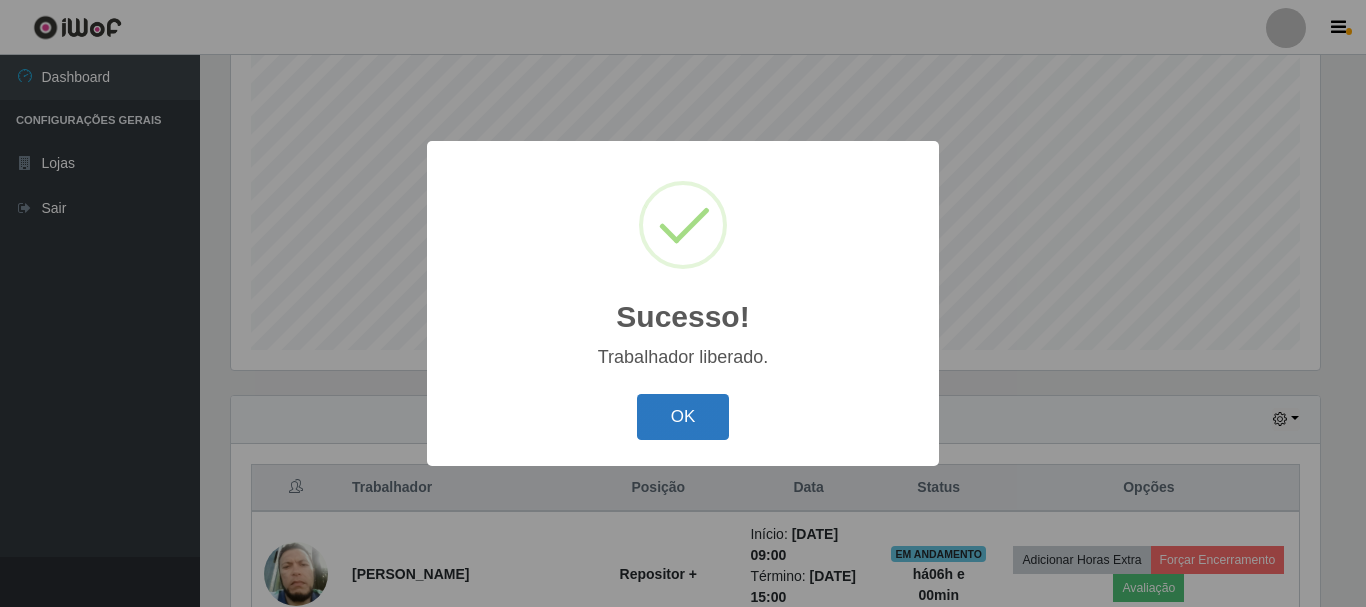 click on "OK" at bounding box center (683, 417) 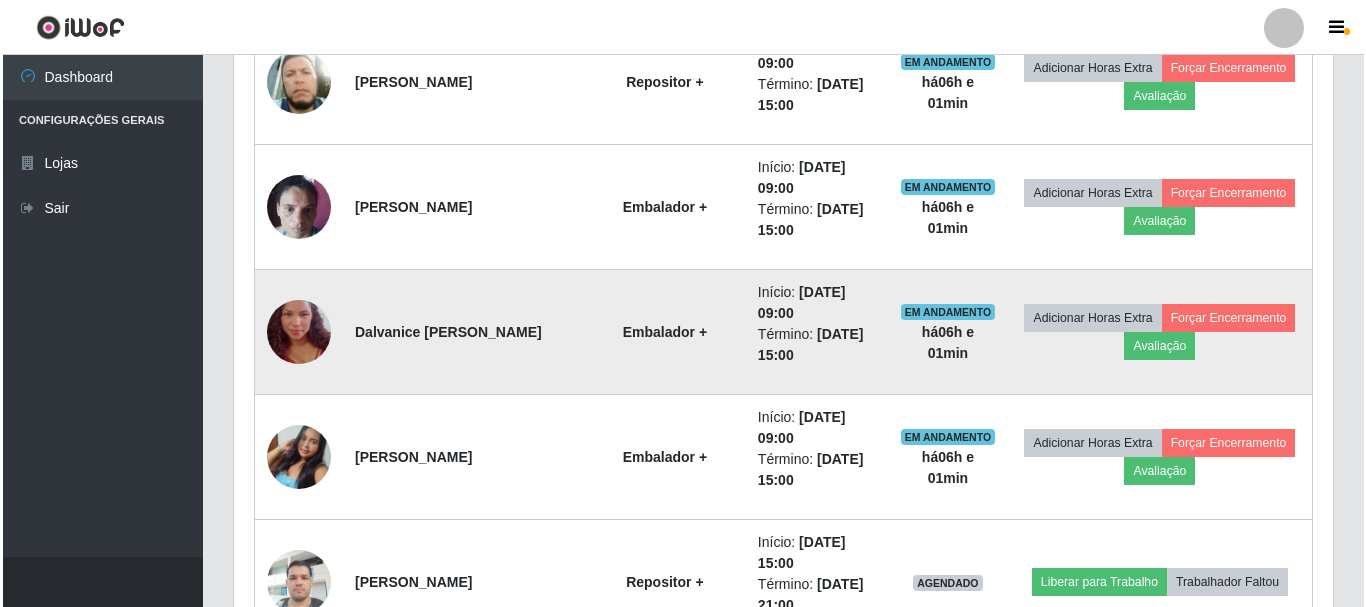 scroll, scrollTop: 865, scrollLeft: 0, axis: vertical 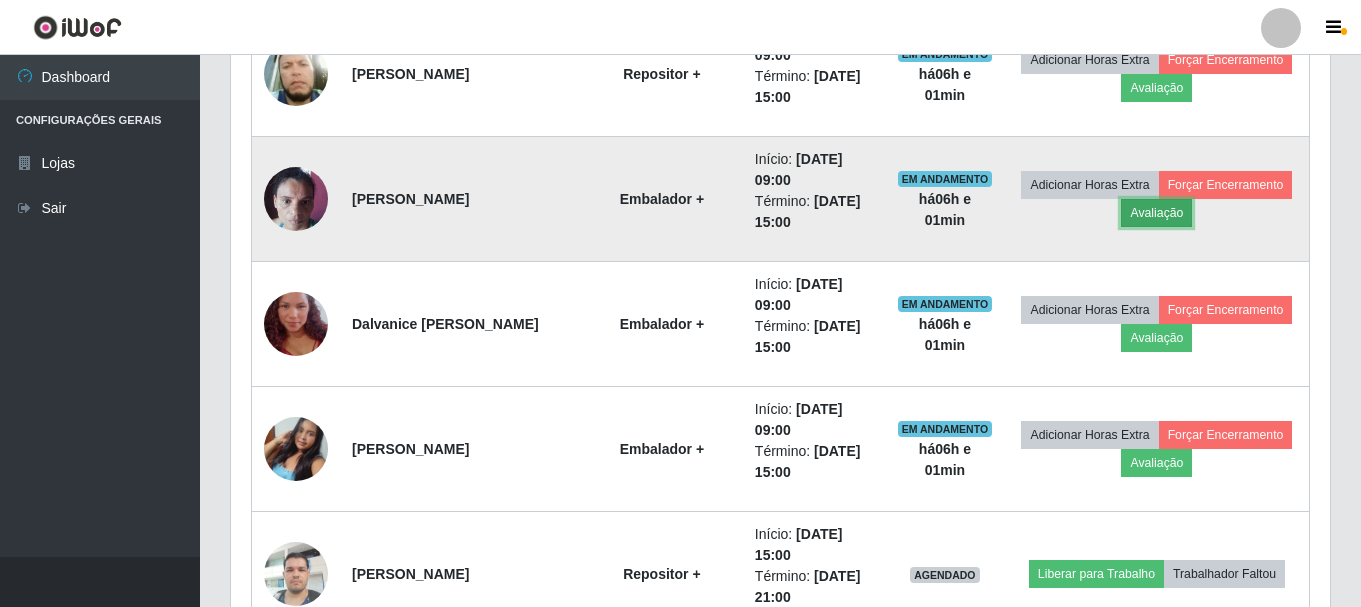 click on "Avaliação" at bounding box center (1156, 213) 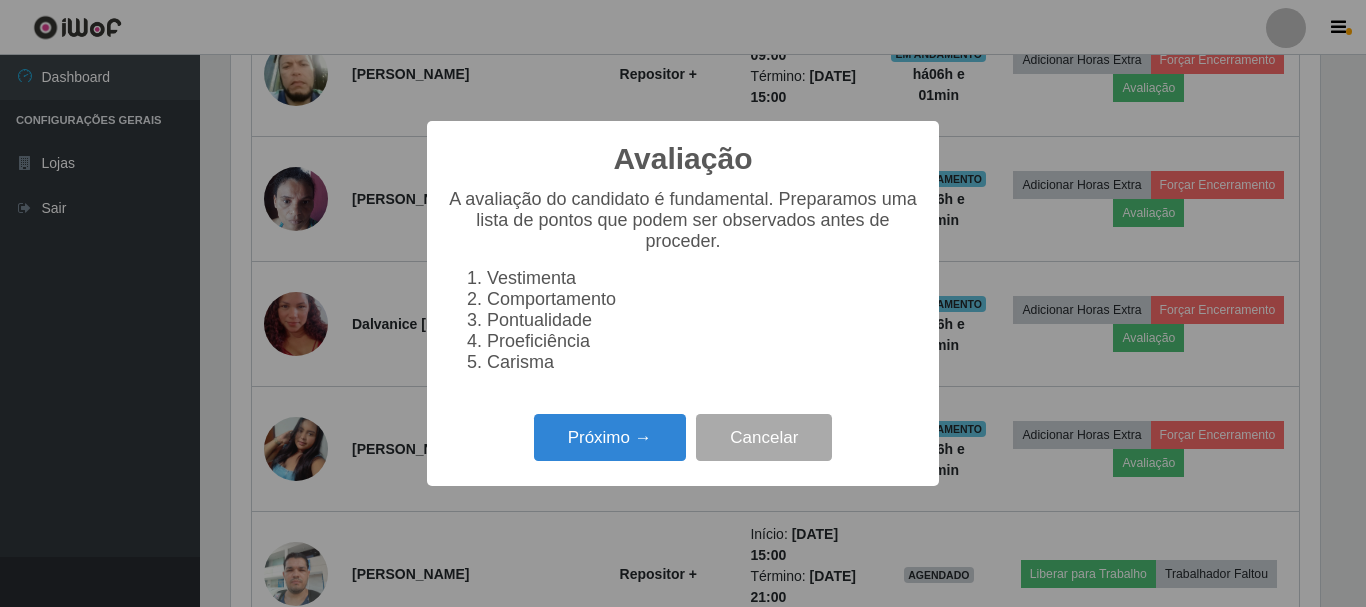 scroll, scrollTop: 999585, scrollLeft: 998911, axis: both 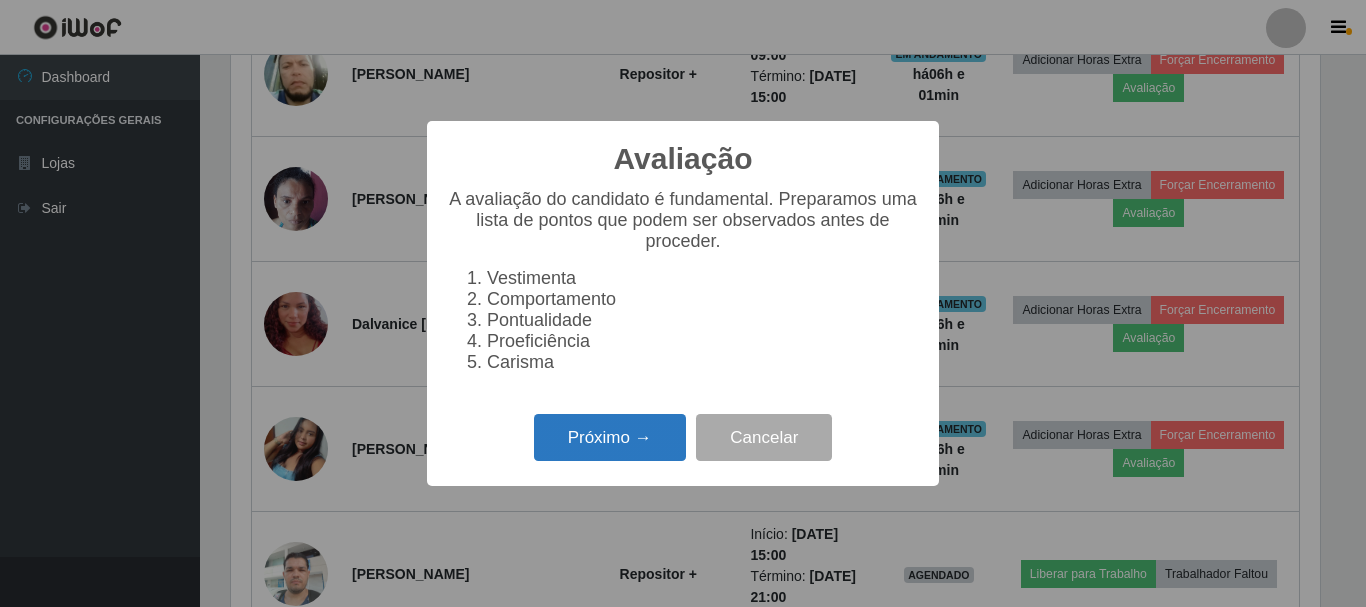 click on "Próximo →" at bounding box center [610, 437] 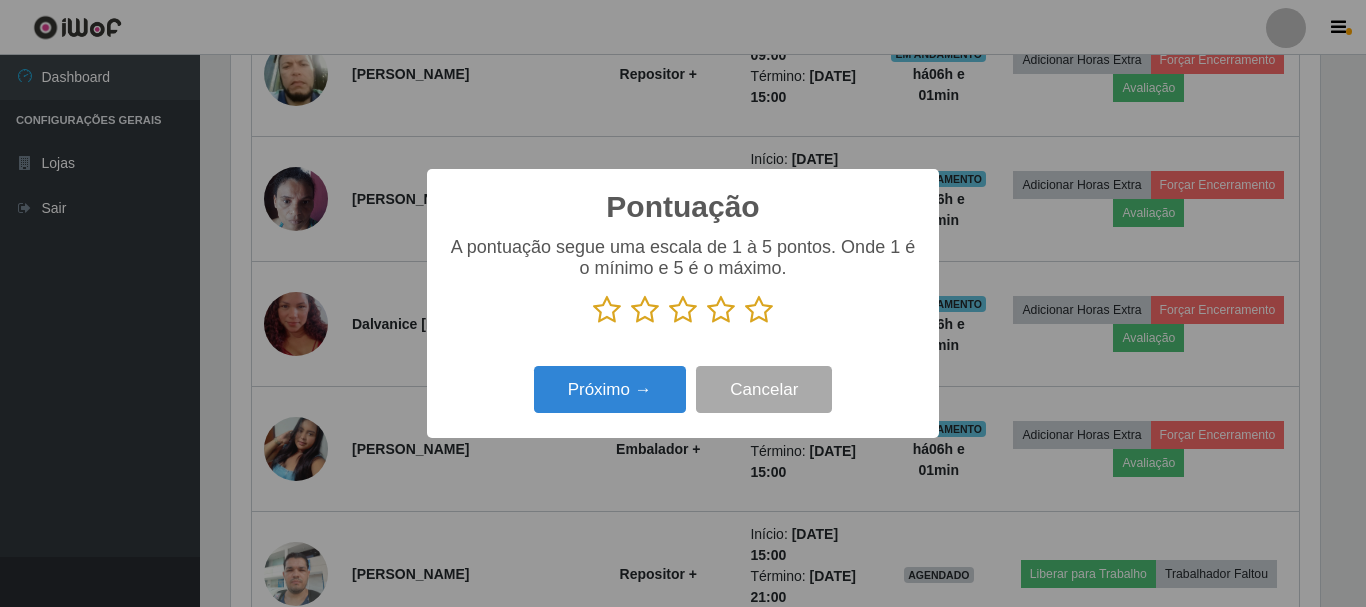 click at bounding box center [759, 310] 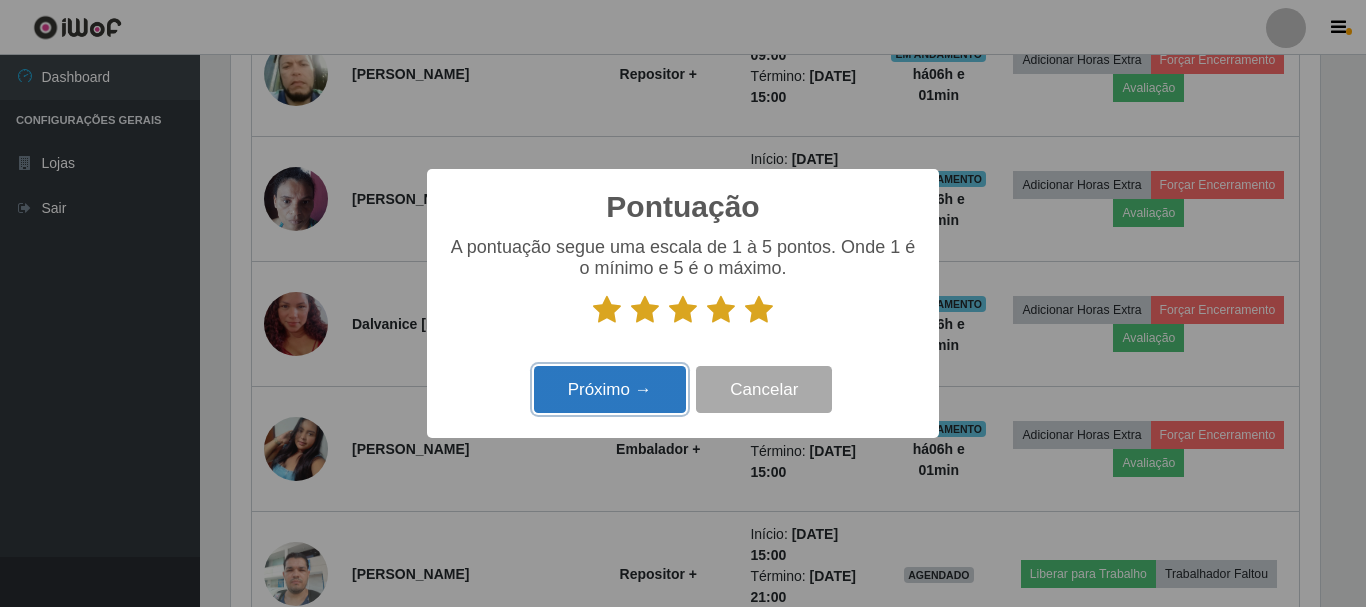 click on "Próximo →" at bounding box center (610, 389) 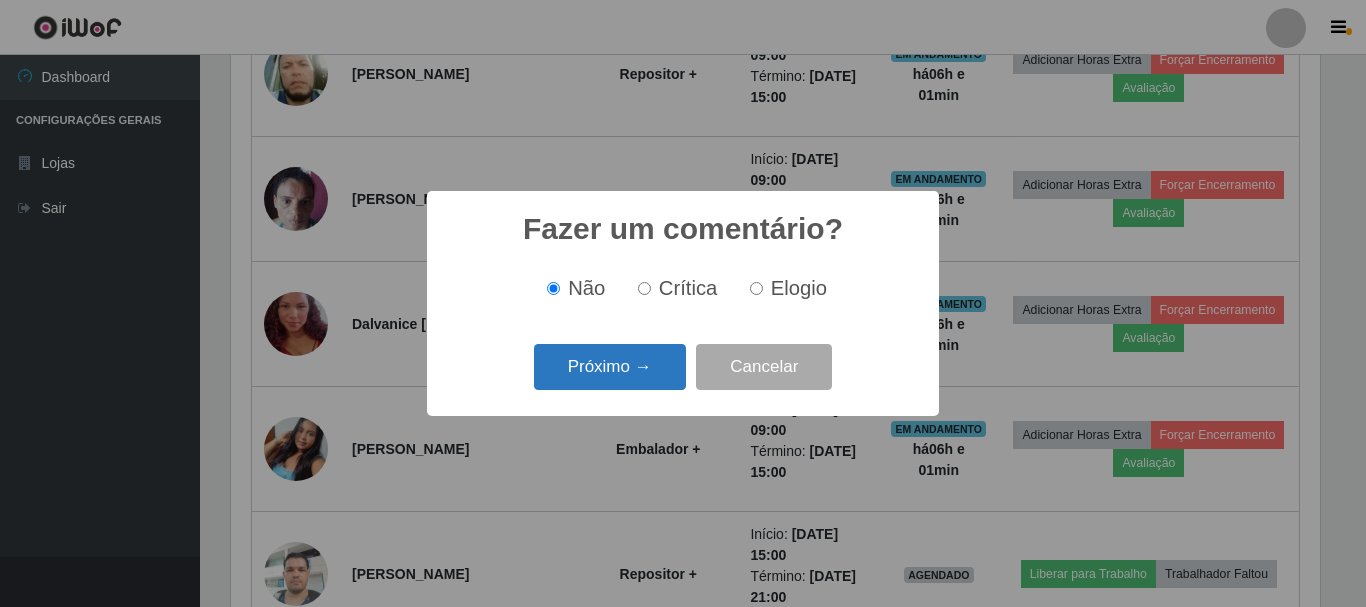 click on "Próximo →" at bounding box center [610, 367] 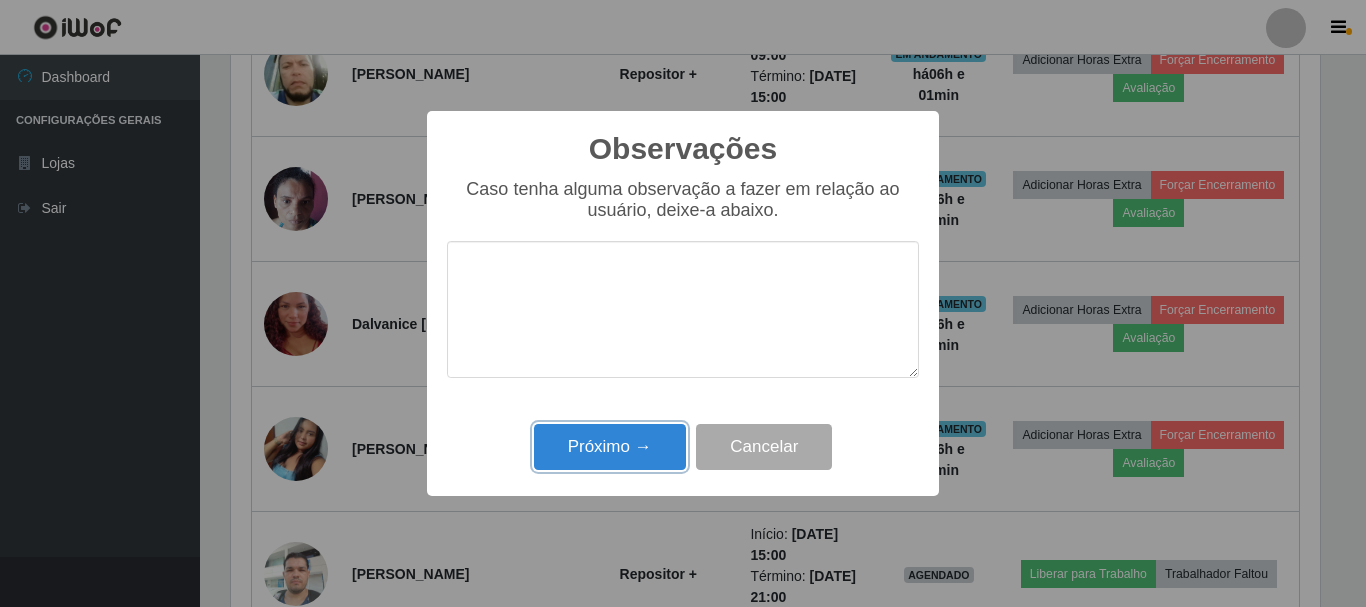 click on "Próximo →" at bounding box center [610, 447] 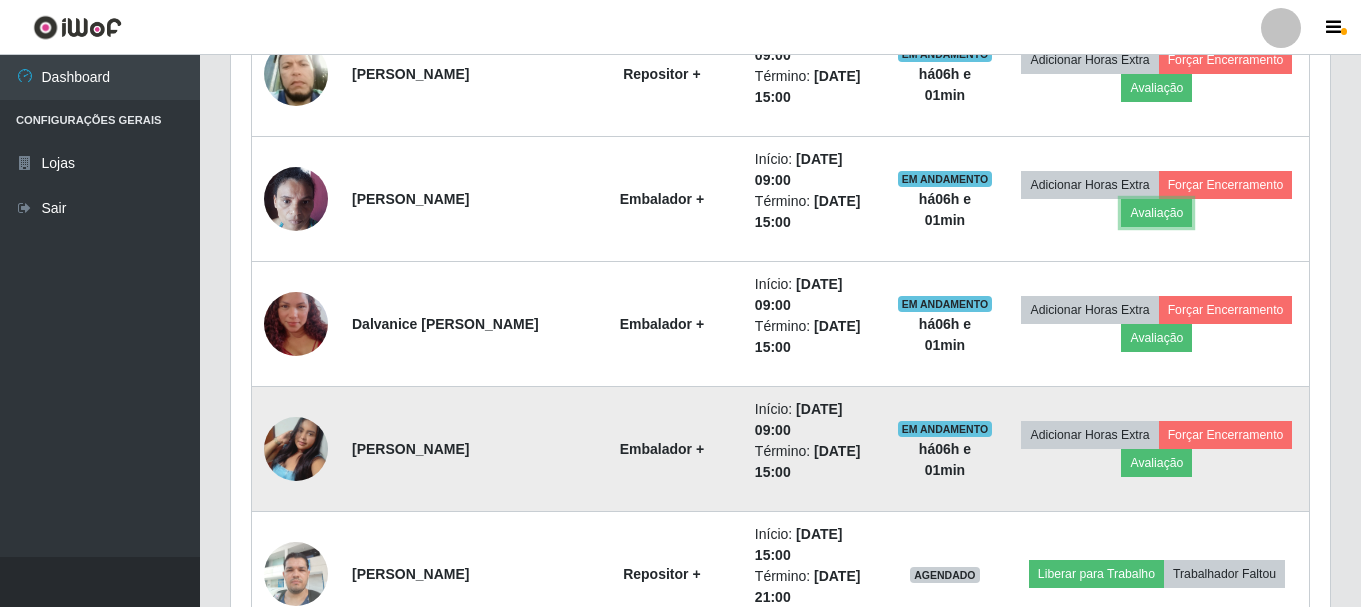 scroll, scrollTop: 999585, scrollLeft: 998901, axis: both 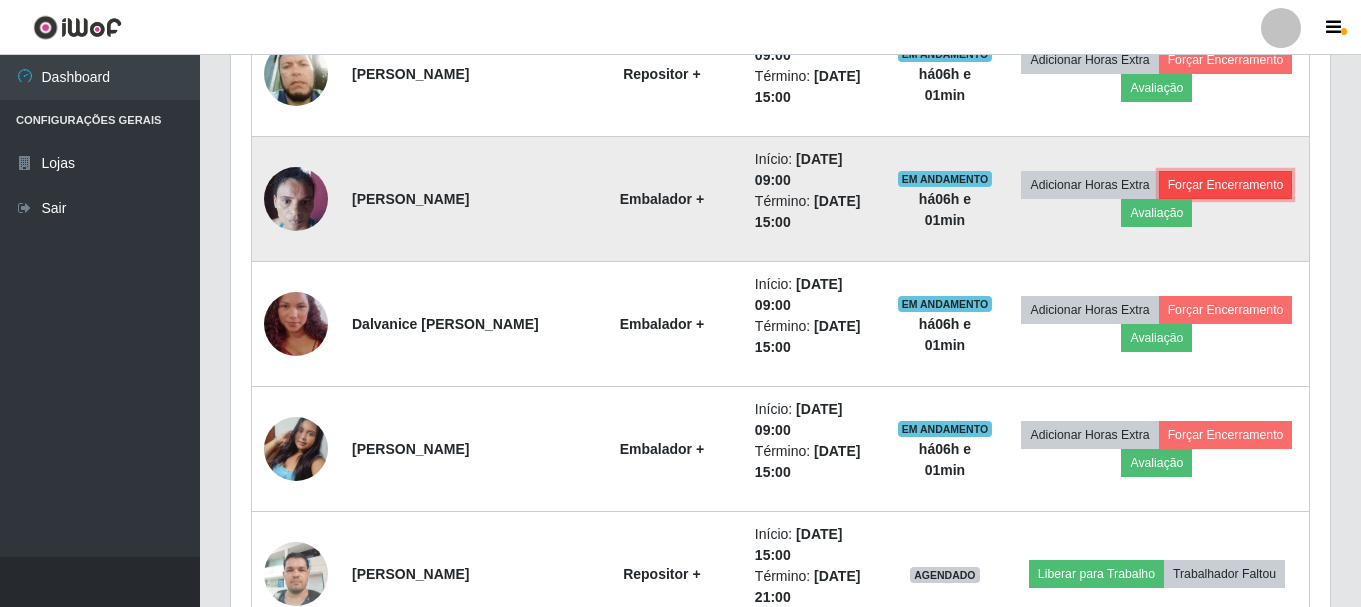 click on "Forçar Encerramento" at bounding box center [1226, 185] 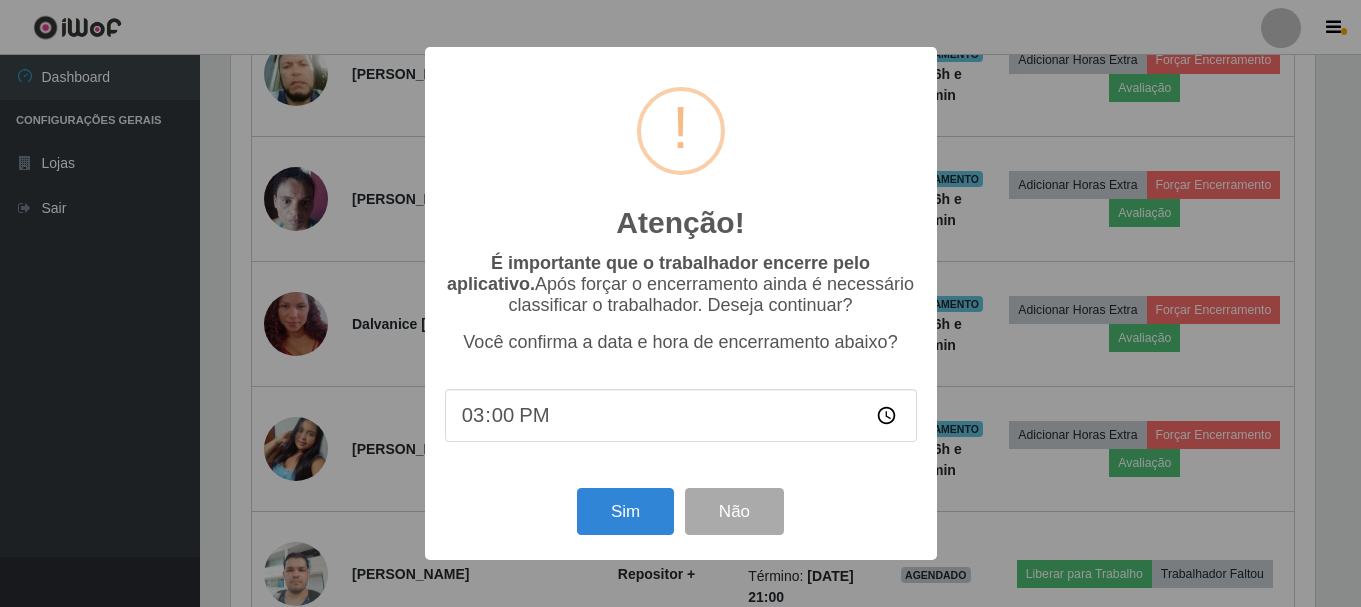 scroll, scrollTop: 999585, scrollLeft: 998911, axis: both 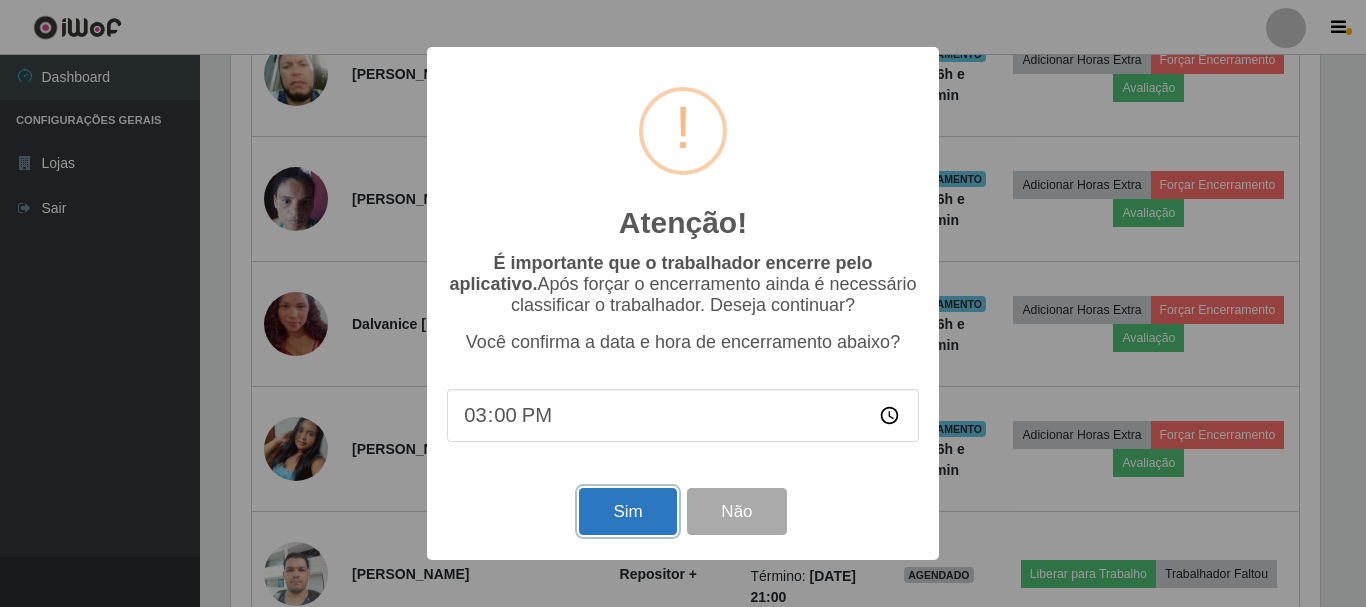 click on "Sim" at bounding box center (627, 511) 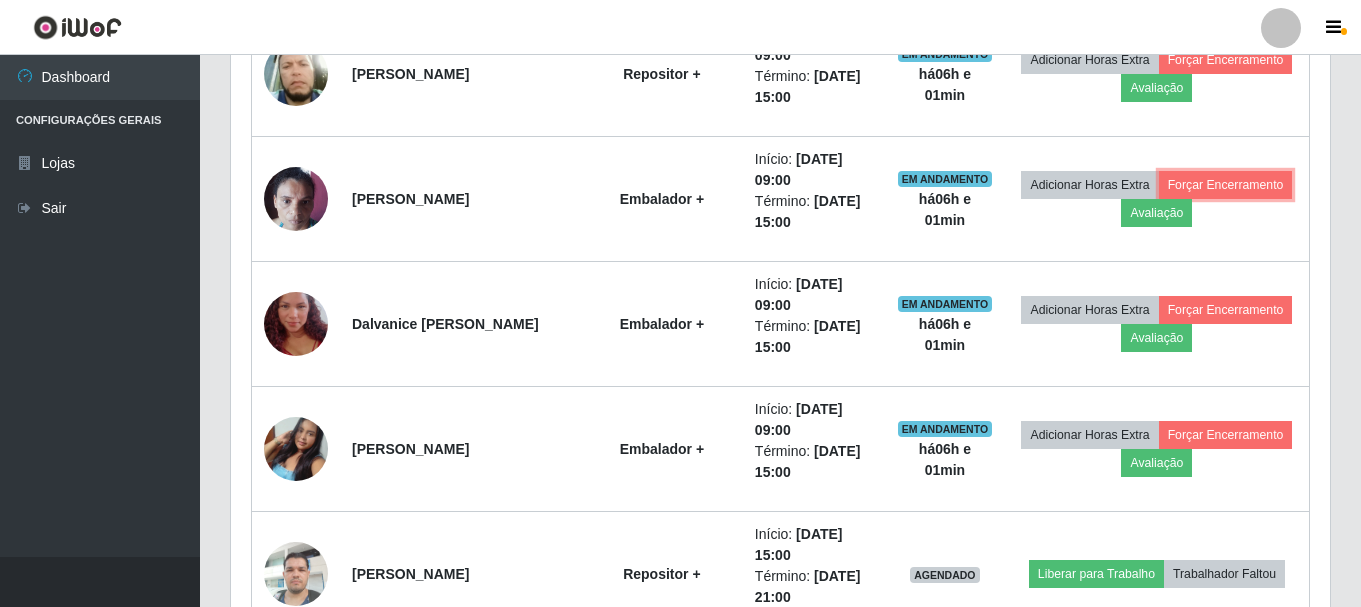 scroll, scrollTop: 999585, scrollLeft: 998901, axis: both 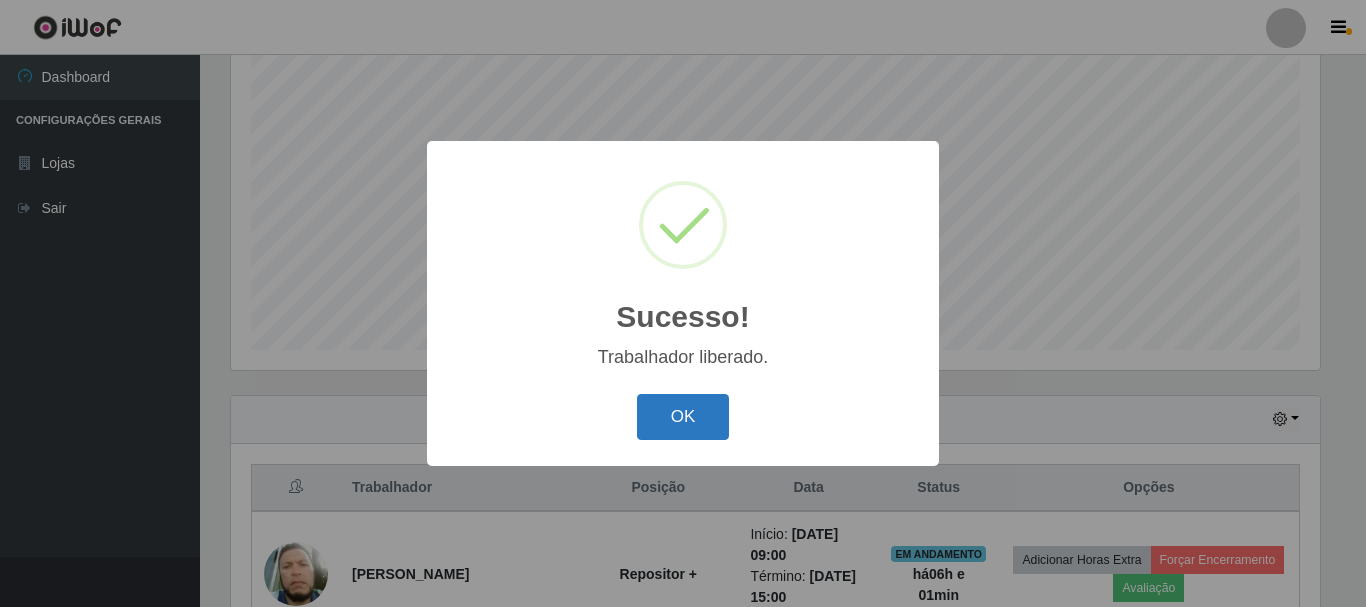 click on "OK" at bounding box center (683, 417) 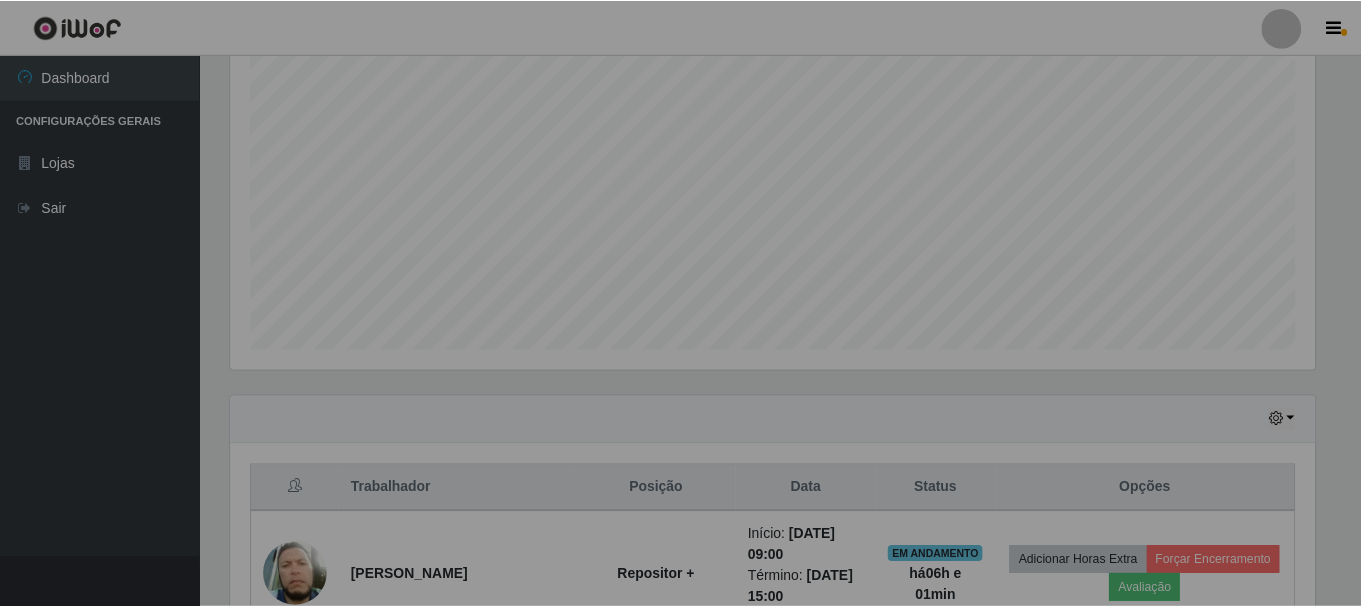 scroll, scrollTop: 999585, scrollLeft: 998901, axis: both 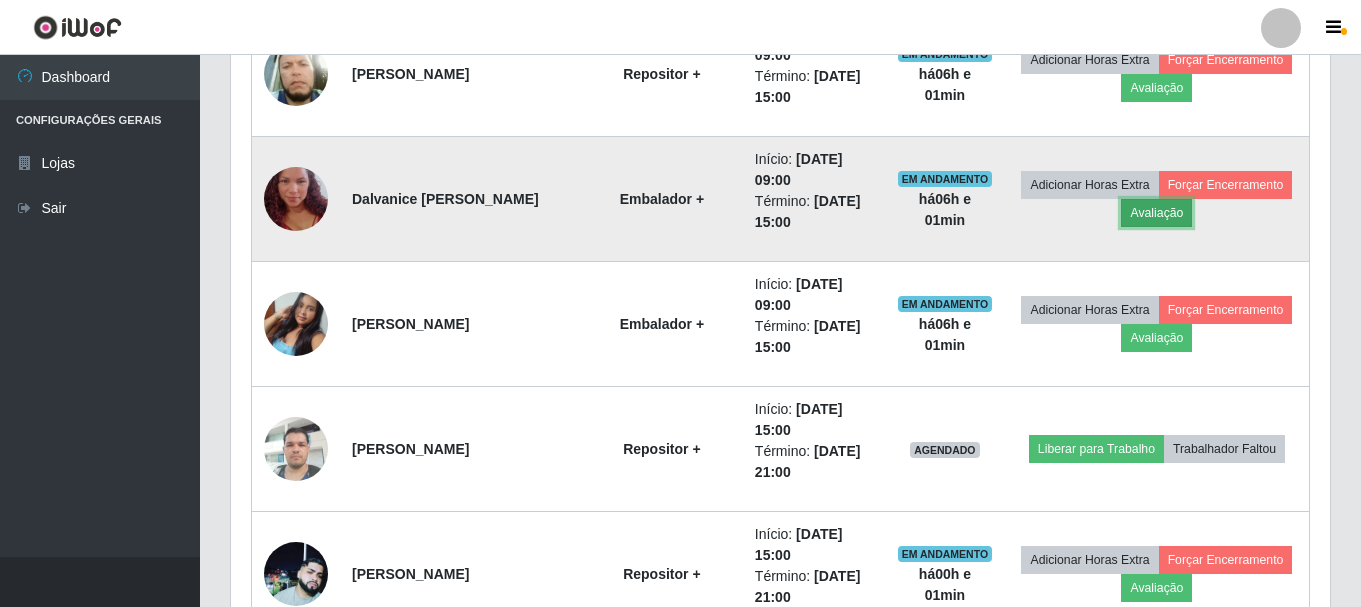 click on "Avaliação" at bounding box center [1156, 213] 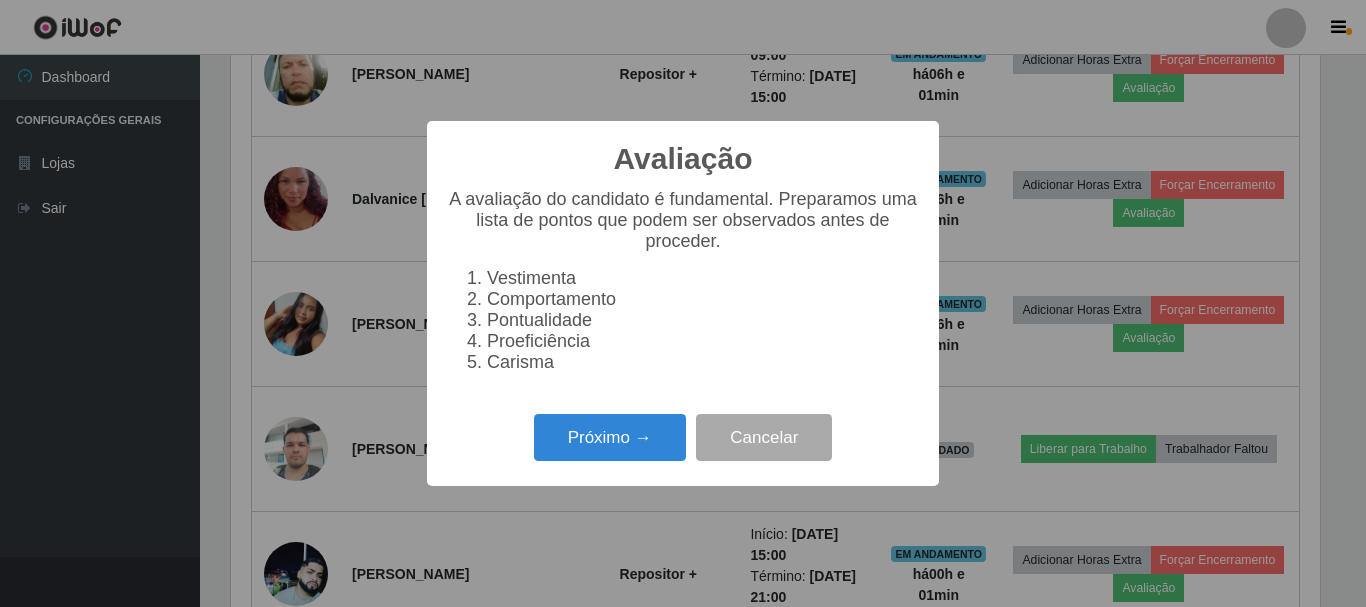 scroll, scrollTop: 999585, scrollLeft: 998911, axis: both 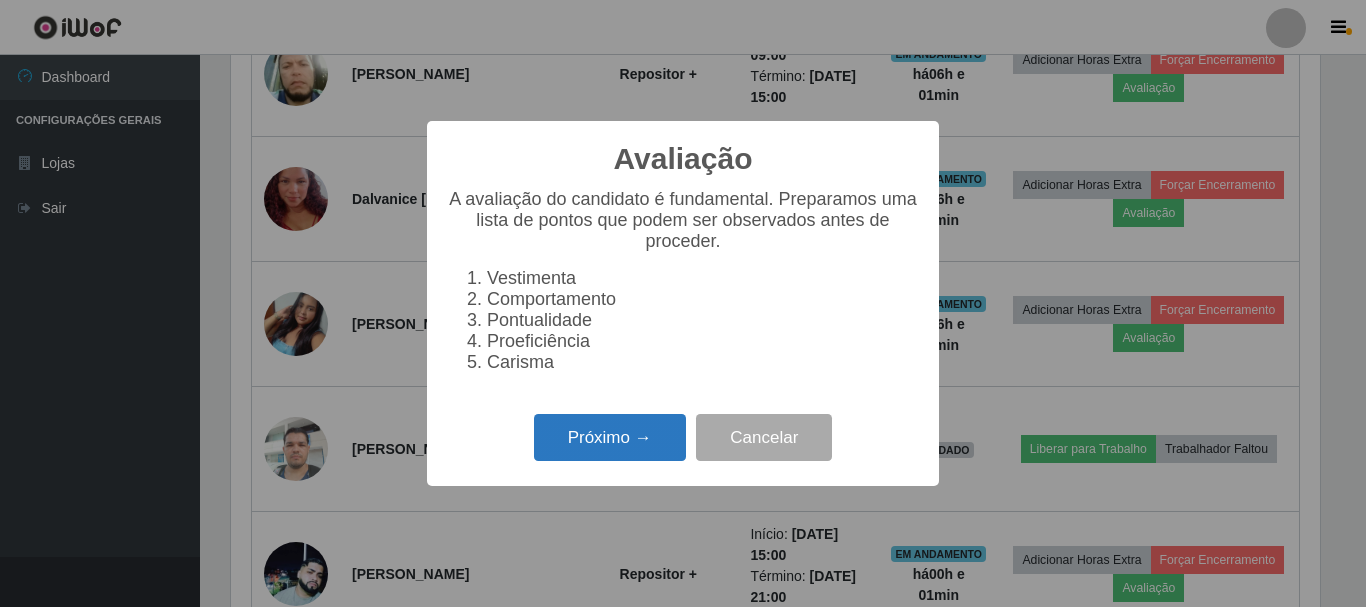 click on "Próximo →" at bounding box center [610, 437] 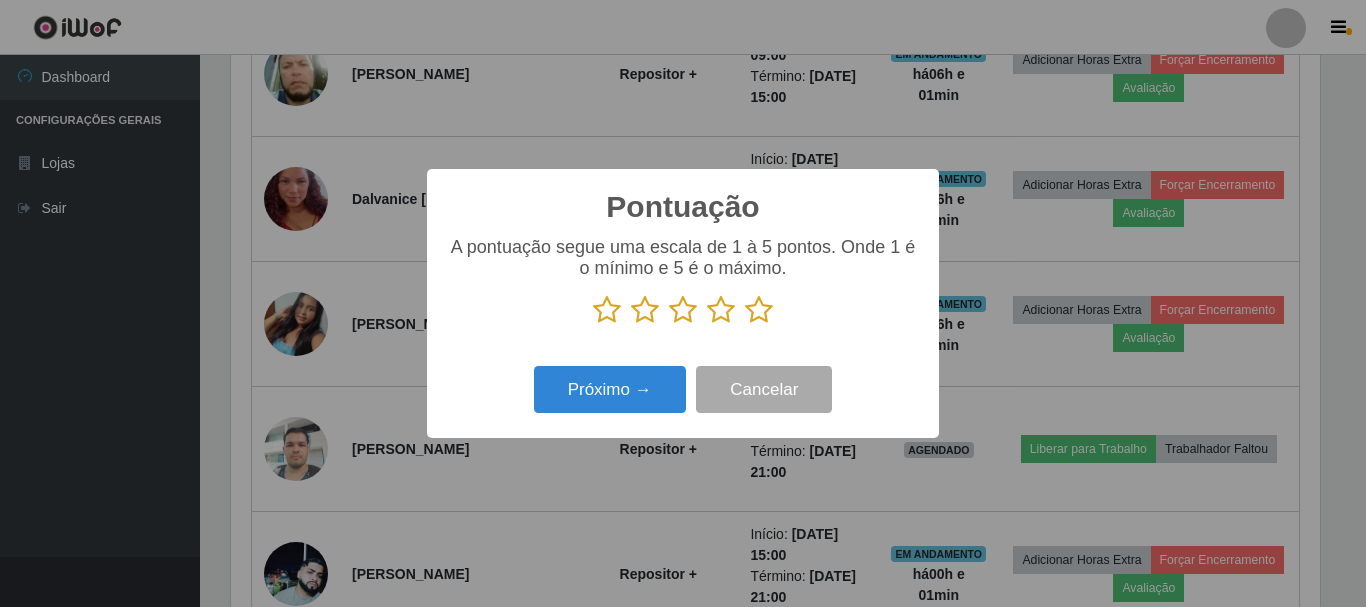 click at bounding box center (759, 310) 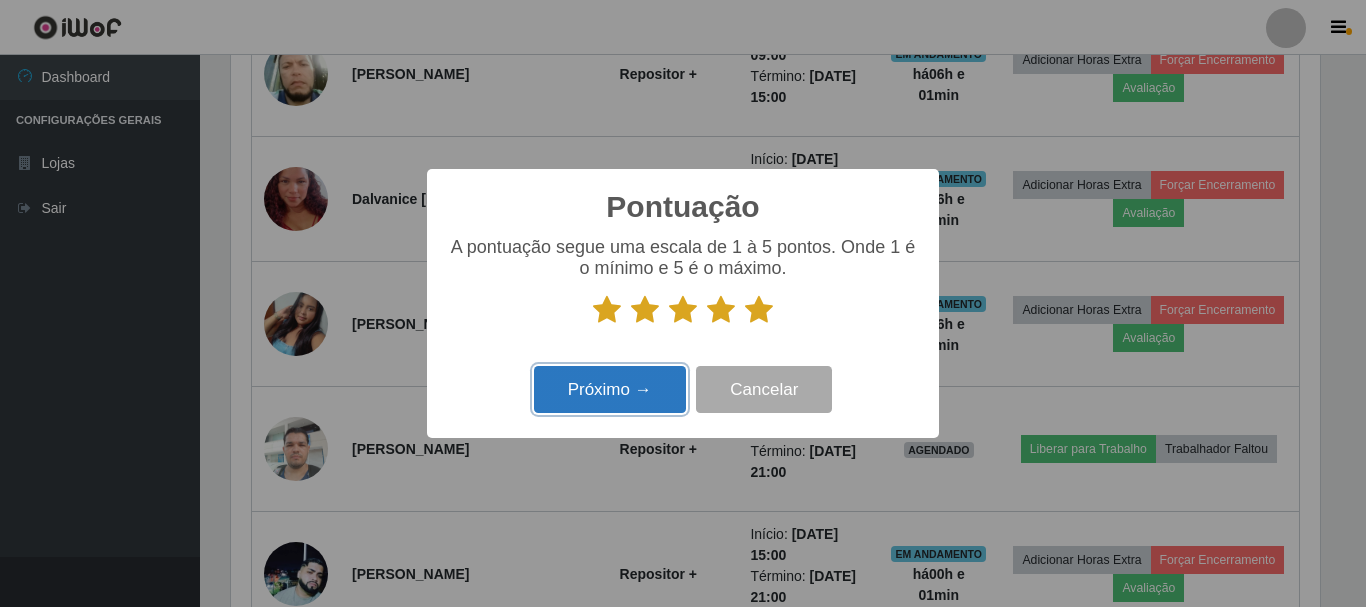 click on "Próximo →" at bounding box center [610, 389] 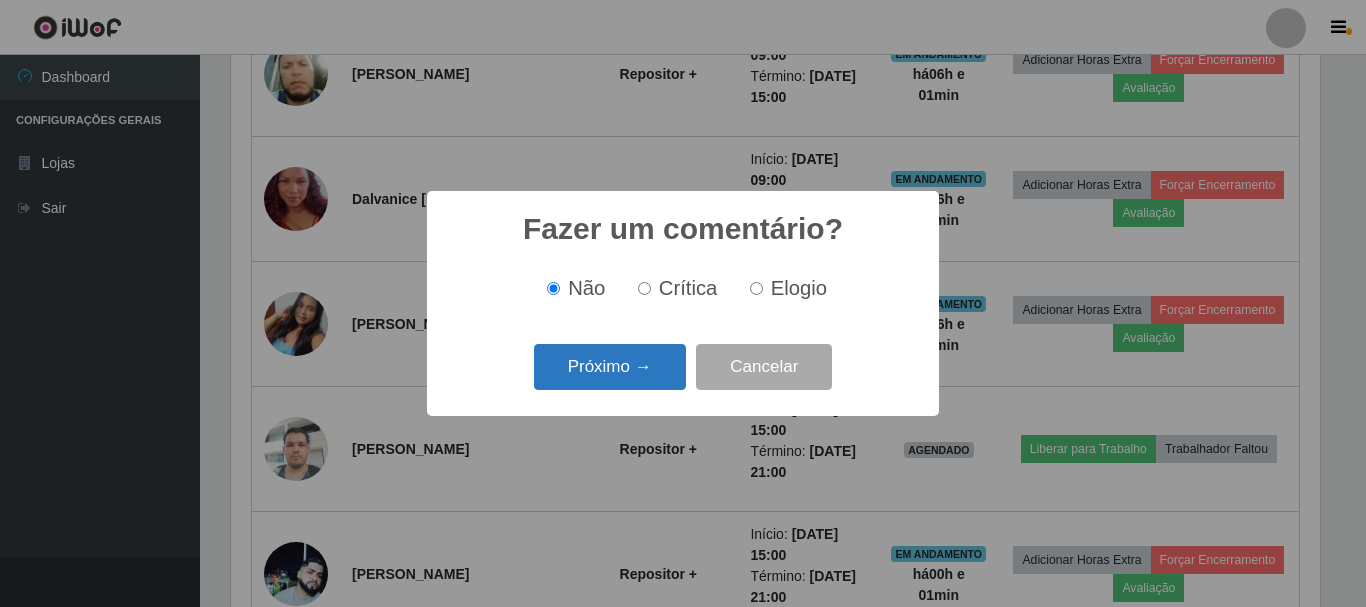 click on "Próximo →" at bounding box center (610, 367) 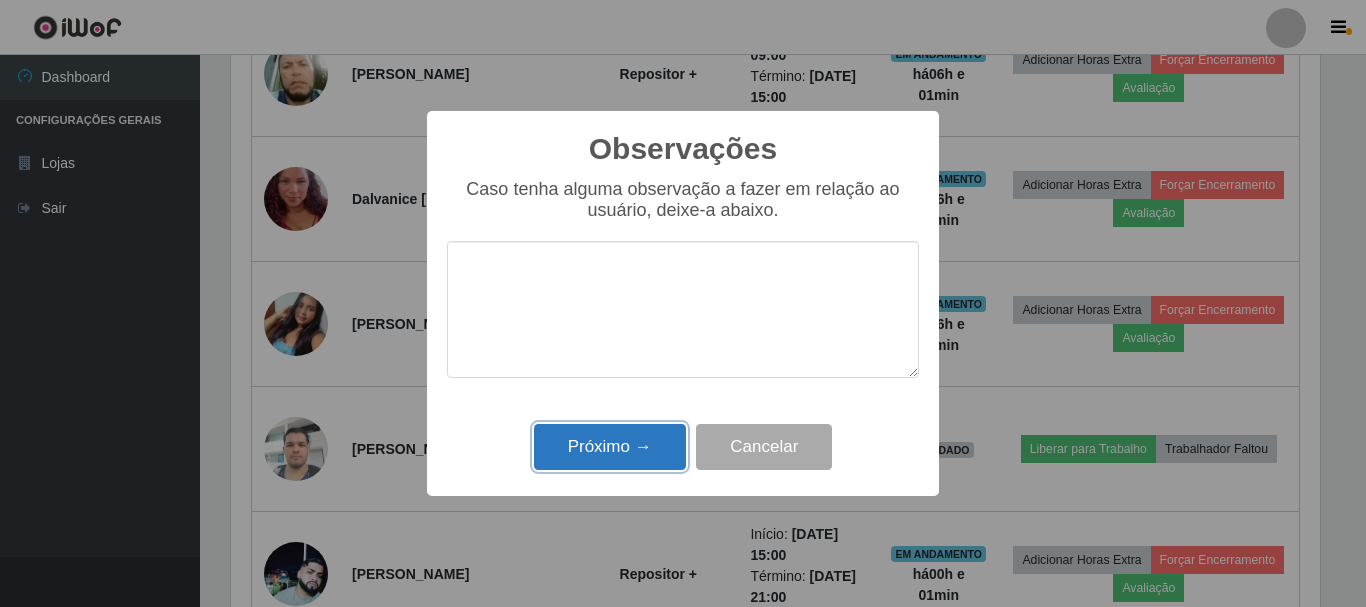 click on "Próximo →" at bounding box center [610, 447] 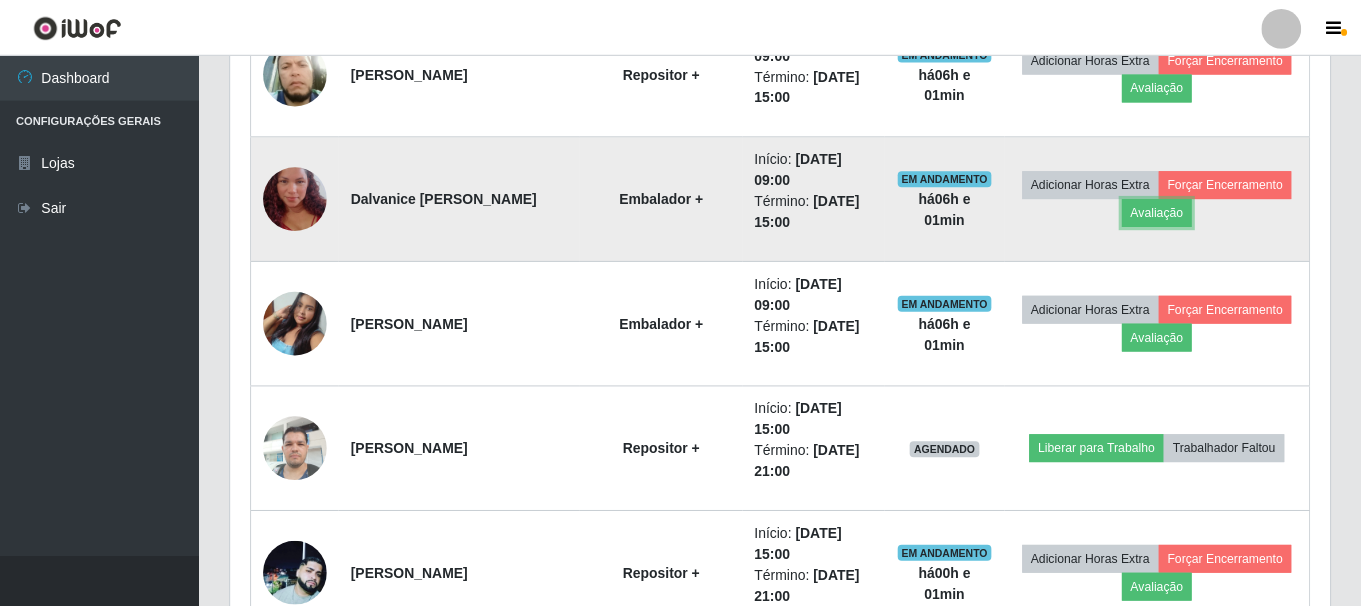 scroll, scrollTop: 999585, scrollLeft: 998901, axis: both 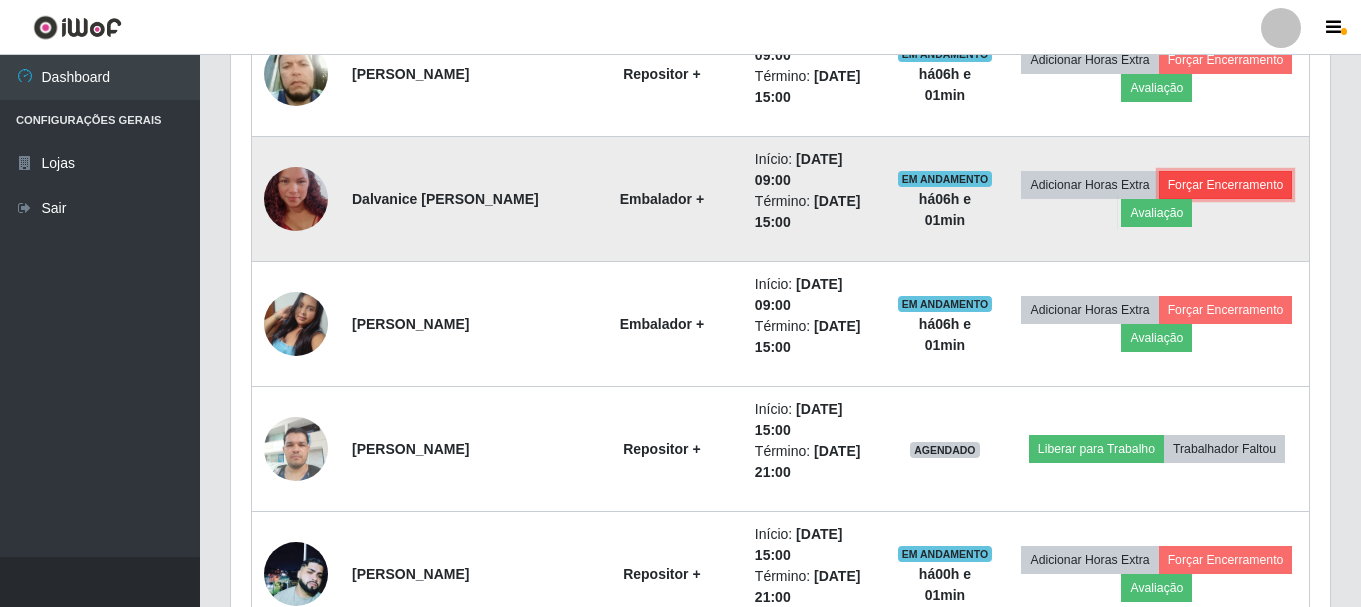 click on "Forçar Encerramento" at bounding box center [1226, 185] 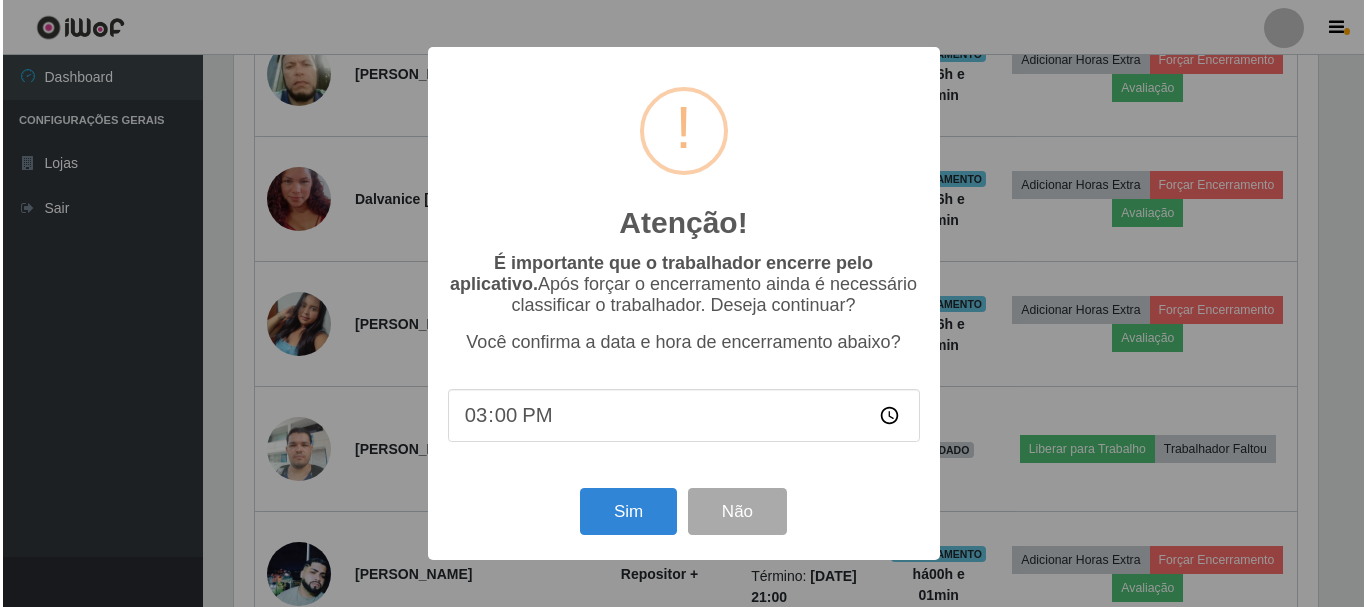 scroll, scrollTop: 999585, scrollLeft: 998911, axis: both 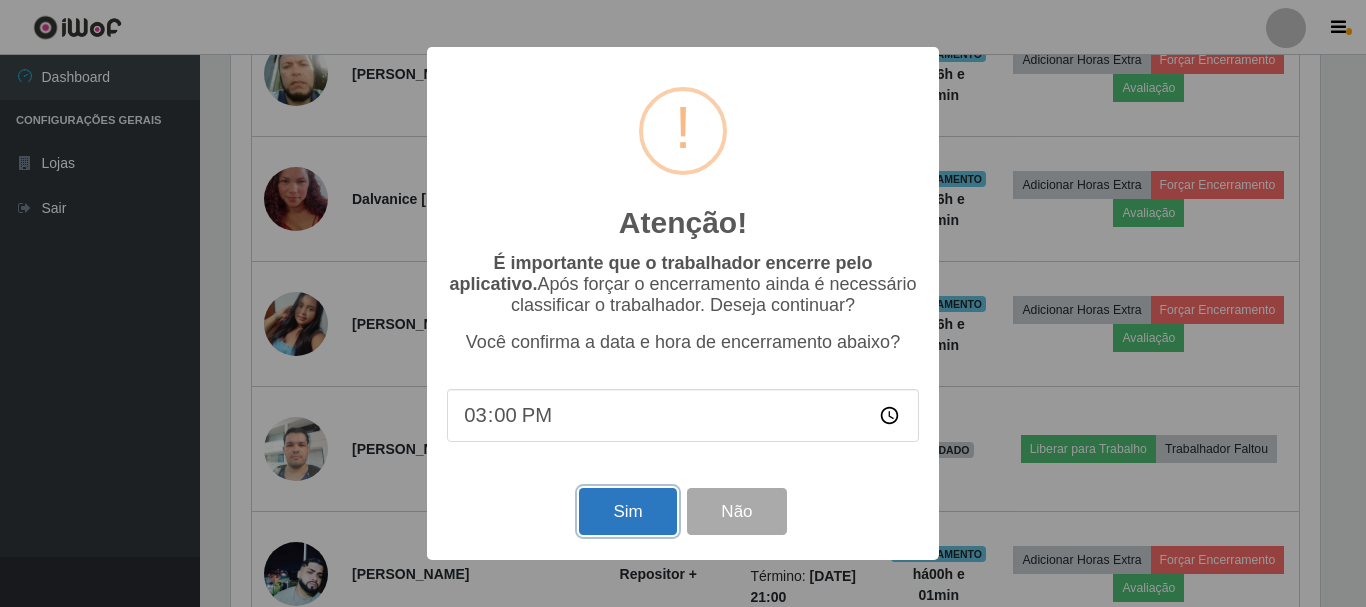 click on "Sim" at bounding box center (627, 511) 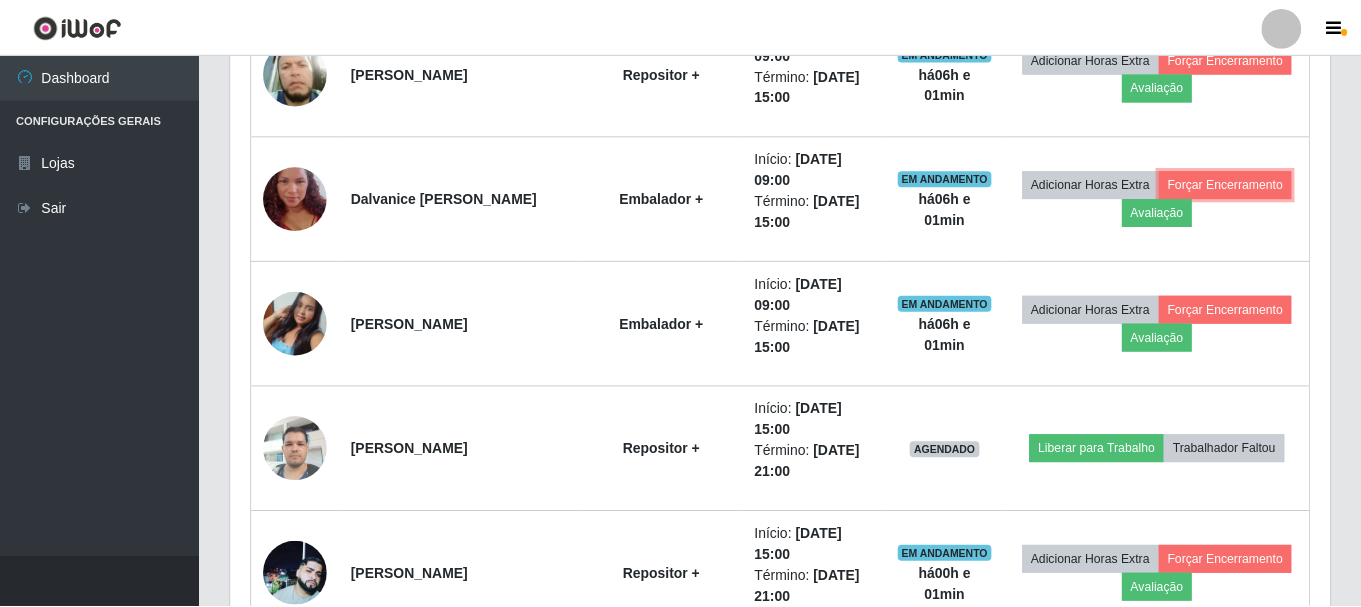 scroll, scrollTop: 999585, scrollLeft: 998901, axis: both 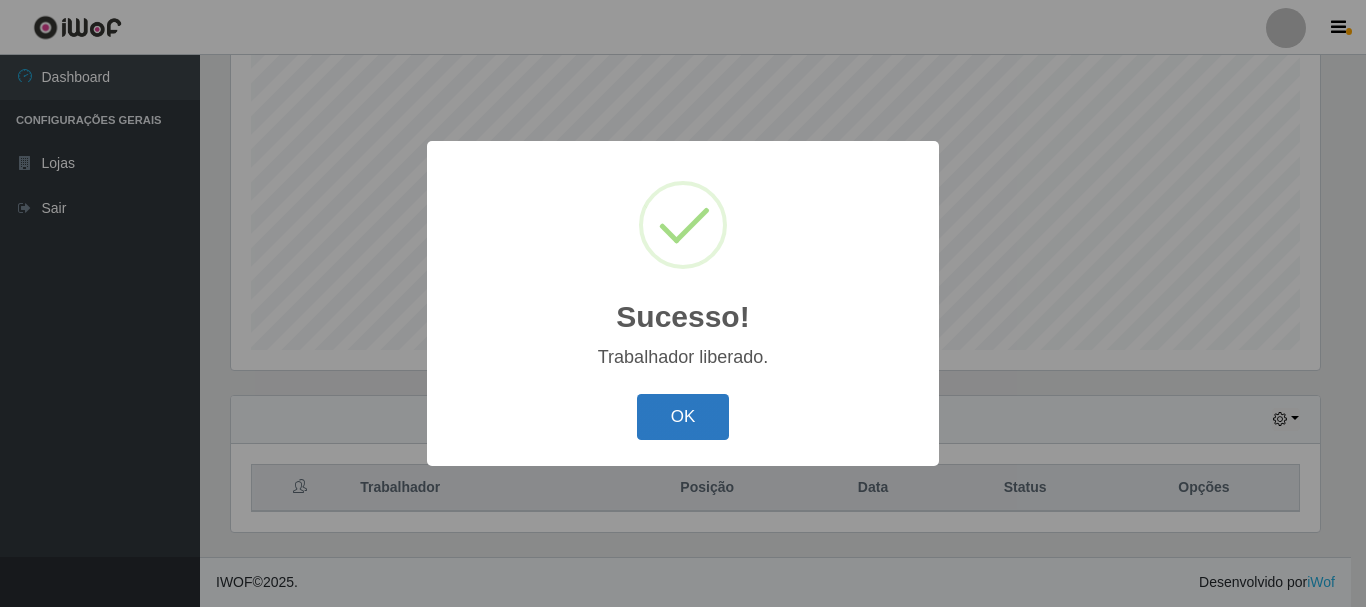 click on "OK" at bounding box center [683, 417] 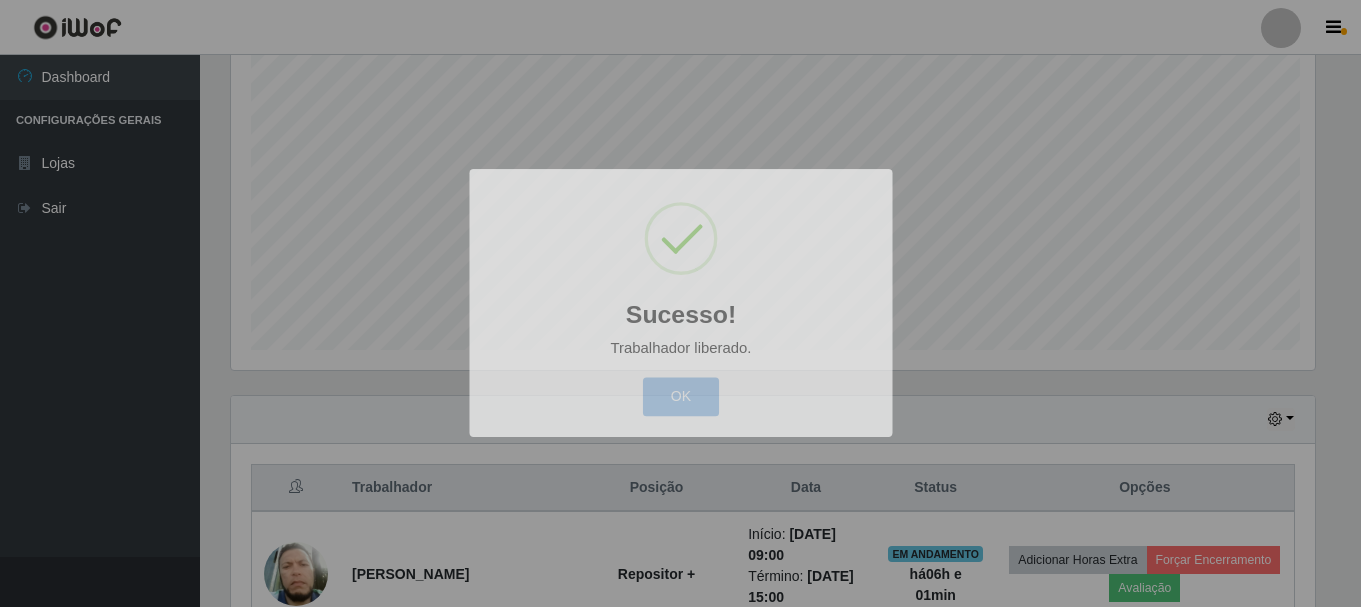 scroll, scrollTop: 999585, scrollLeft: 998901, axis: both 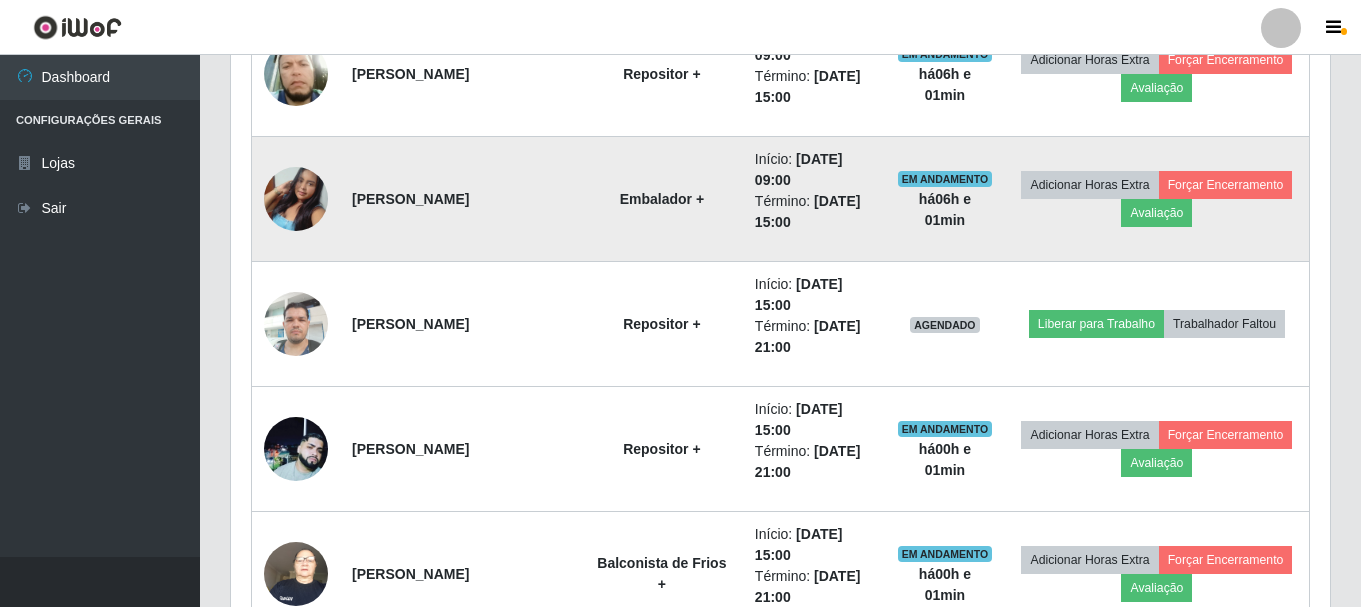 click at bounding box center [296, 199] 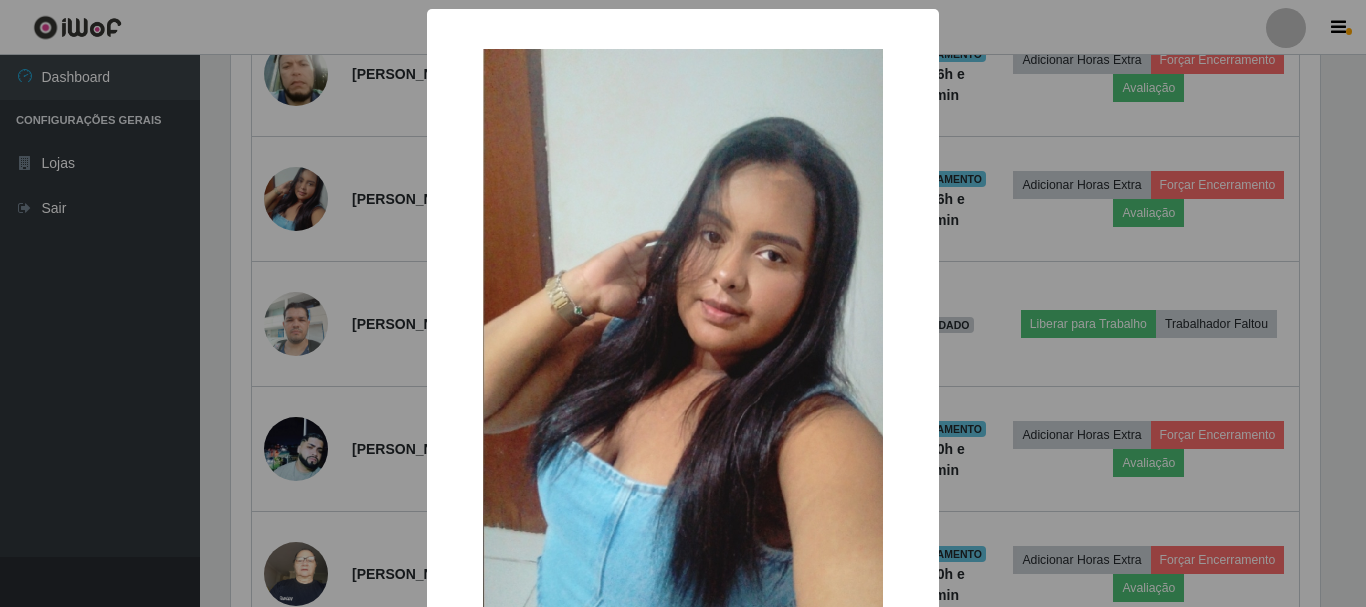 click on "× OK Cancel" at bounding box center [683, 303] 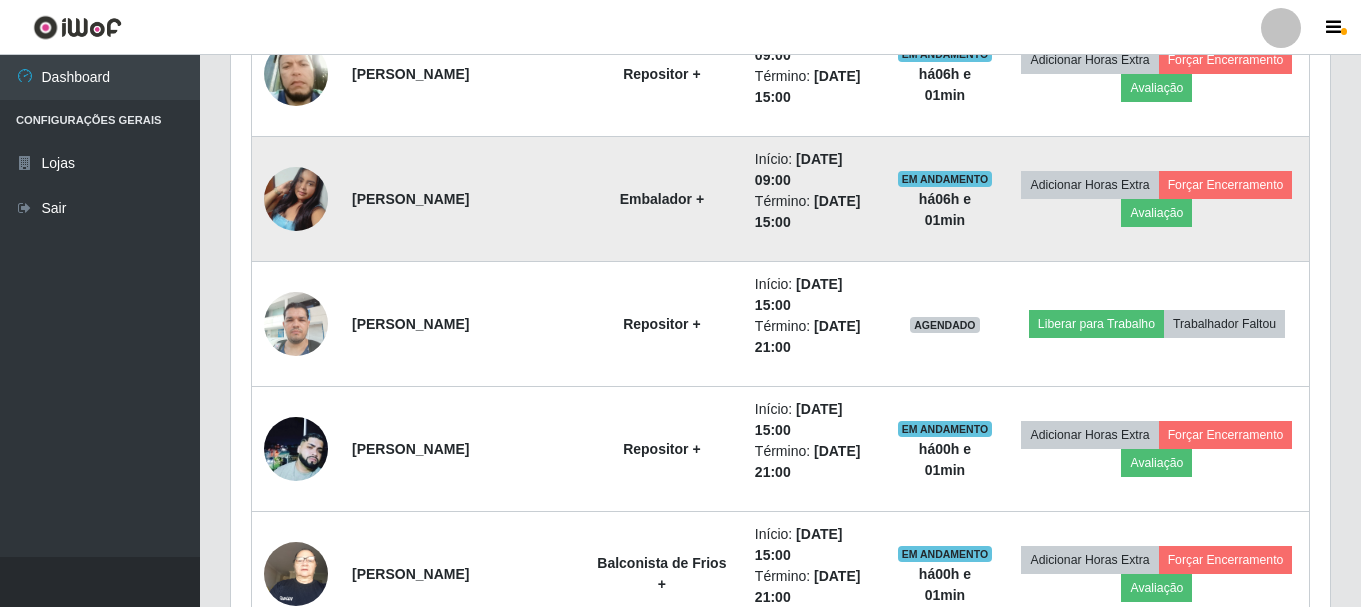 click at bounding box center [296, 199] 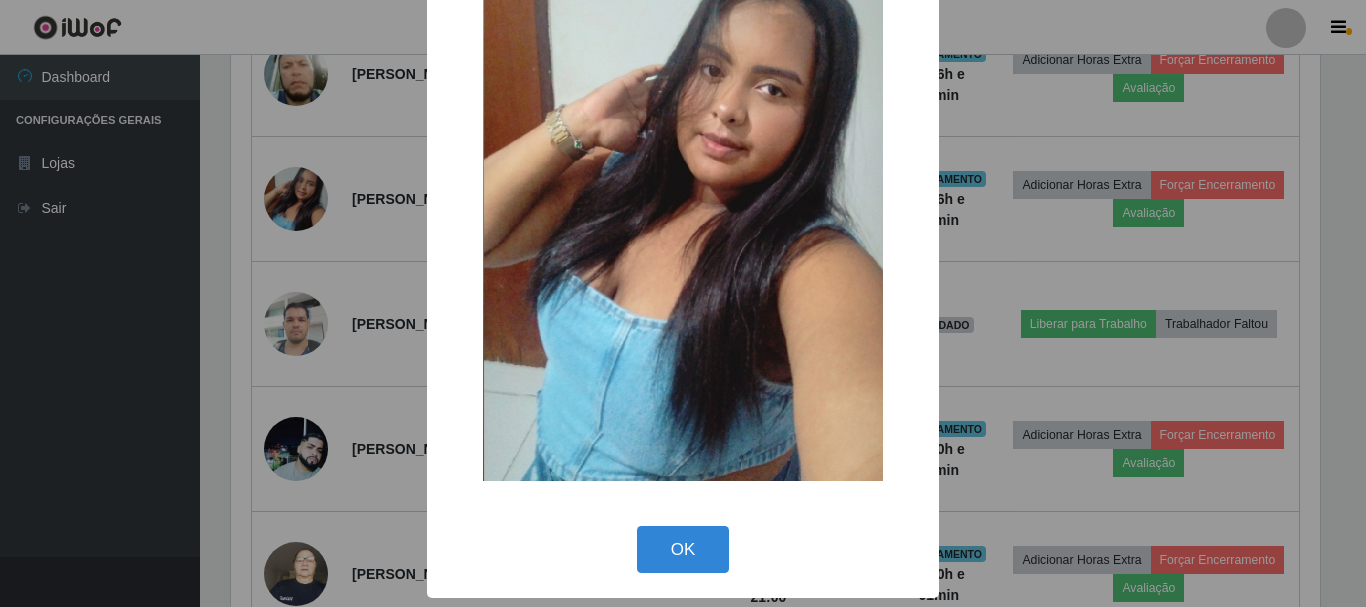 click on "× OK Cancel" at bounding box center [683, 303] 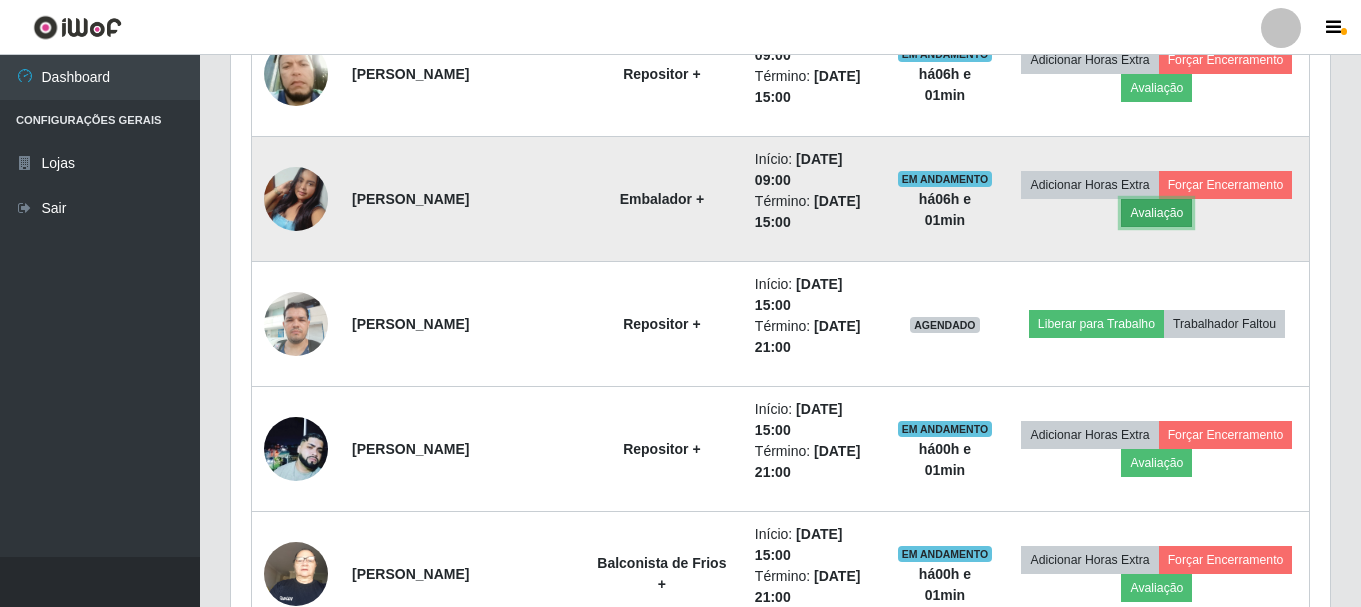 click on "Avaliação" at bounding box center (1156, 213) 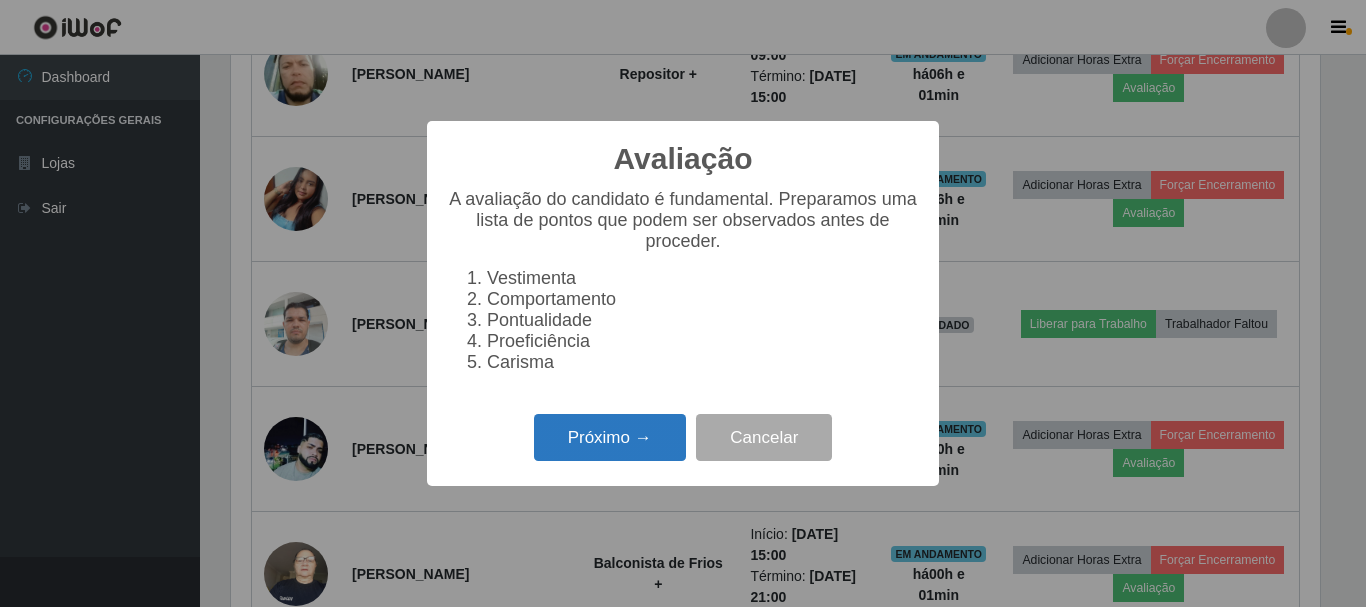 click on "Próximo →" at bounding box center (610, 437) 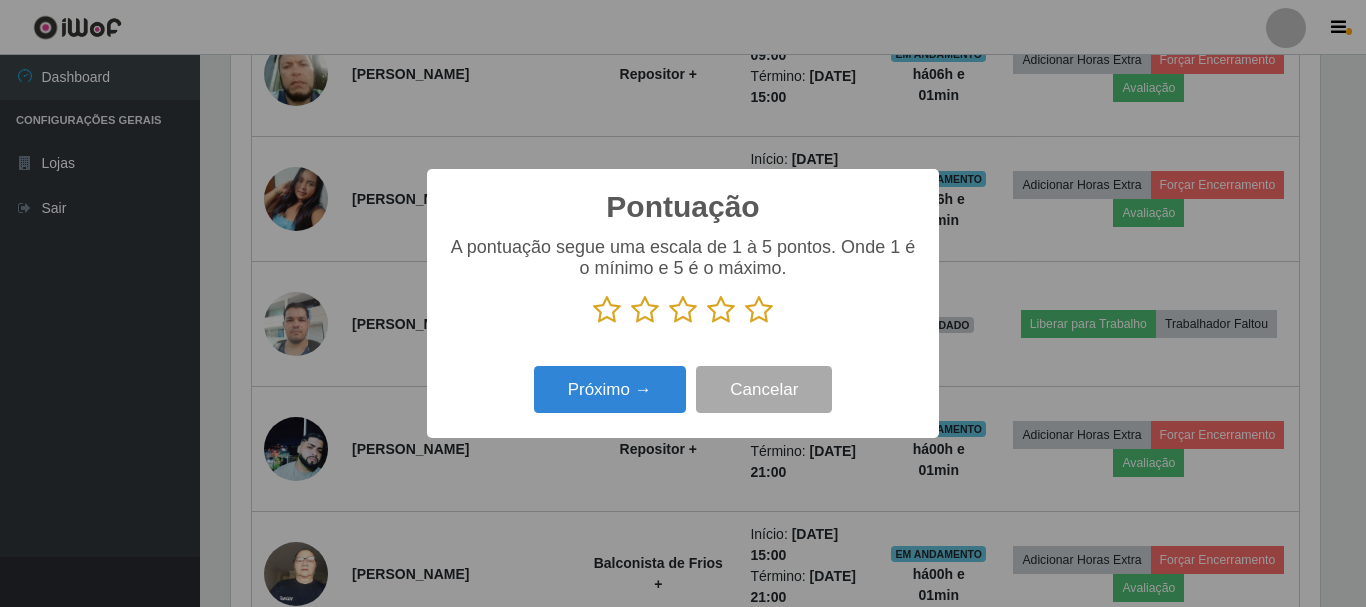 click at bounding box center [759, 310] 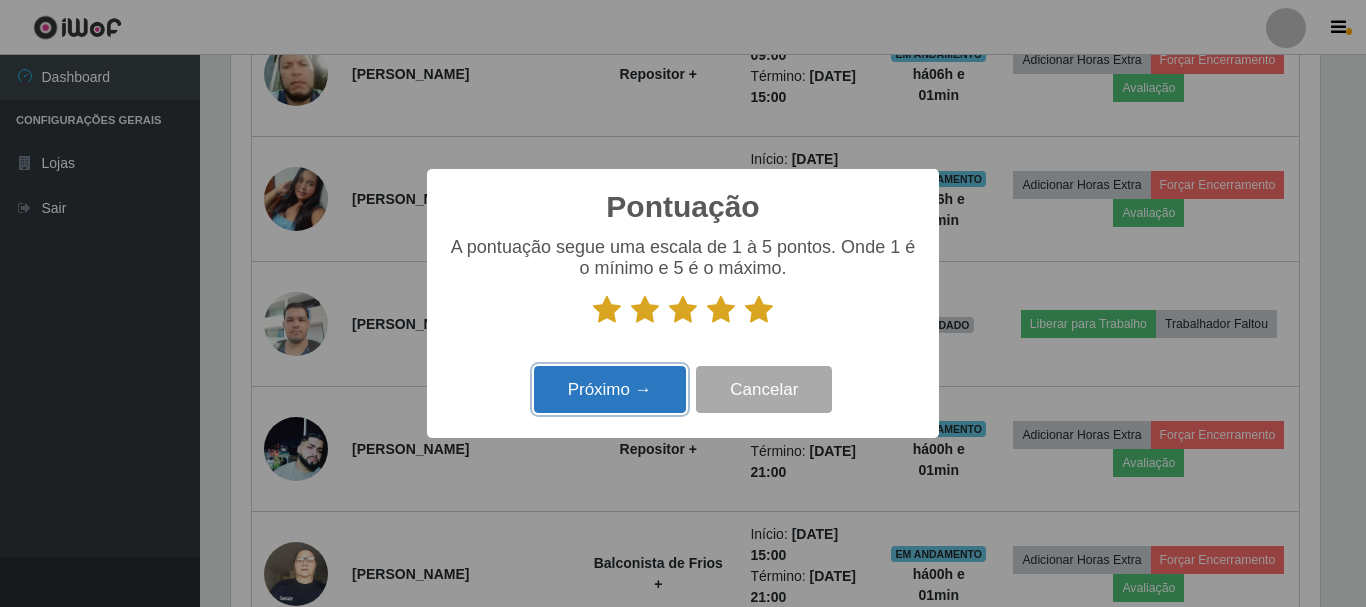 click on "Próximo →" at bounding box center (610, 389) 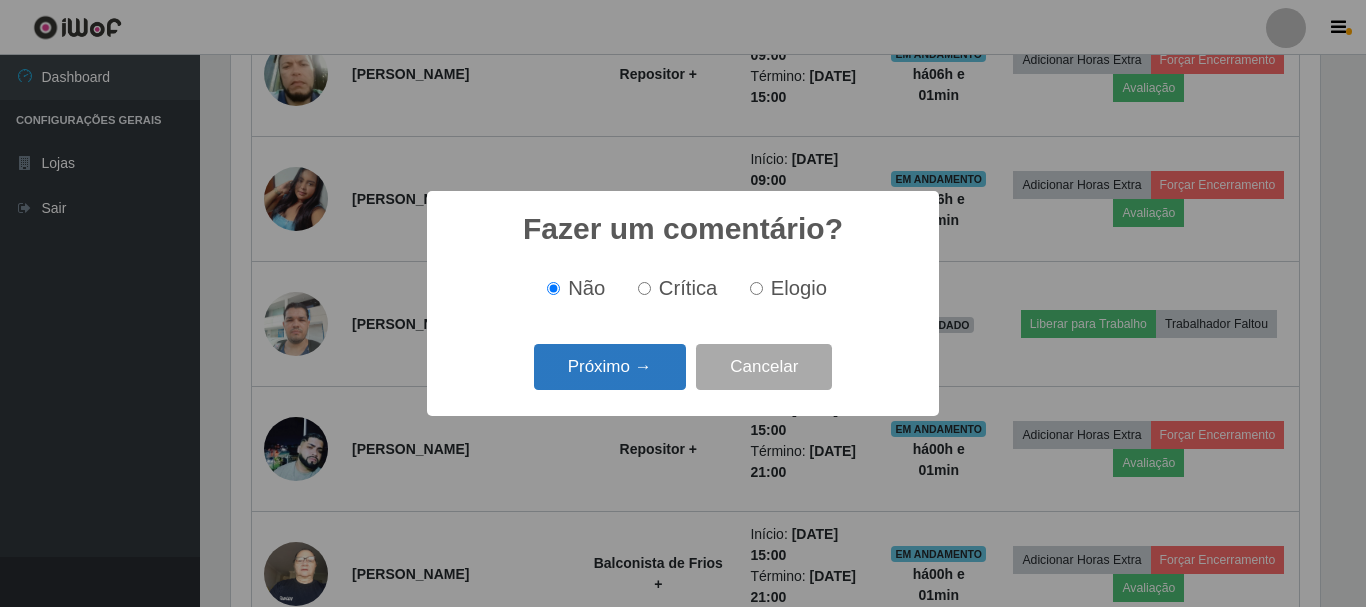 click on "Próximo →" at bounding box center [610, 367] 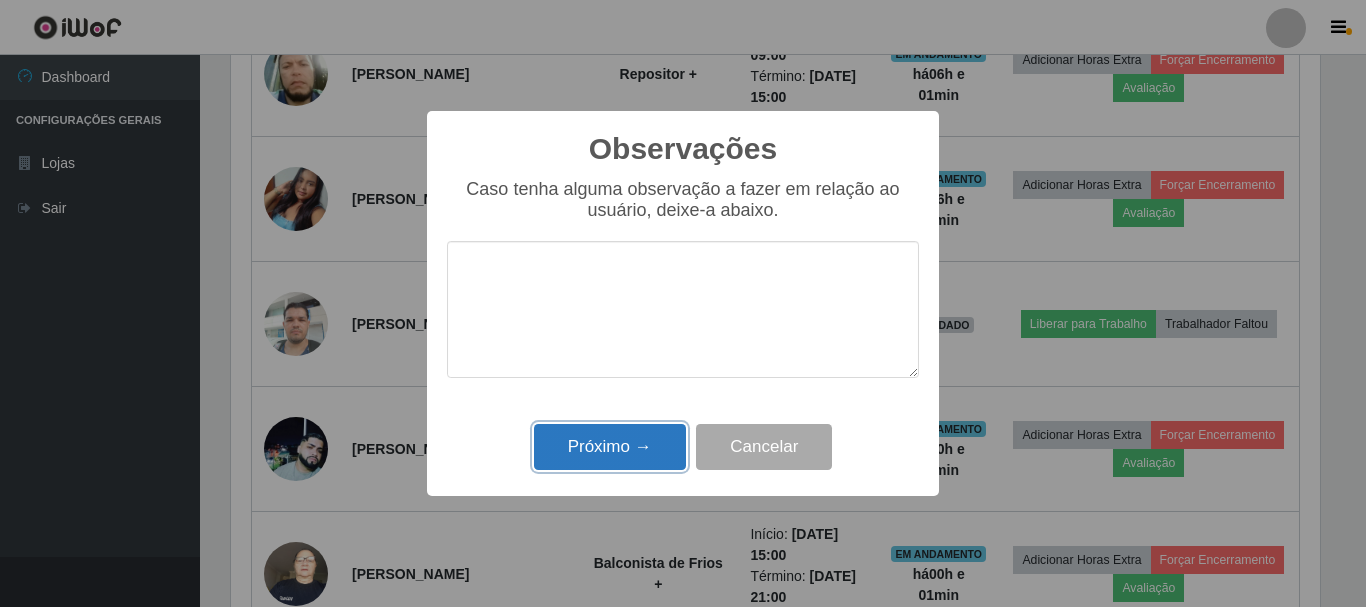 drag, startPoint x: 602, startPoint y: 440, endPoint x: 692, endPoint y: 411, distance: 94.55686 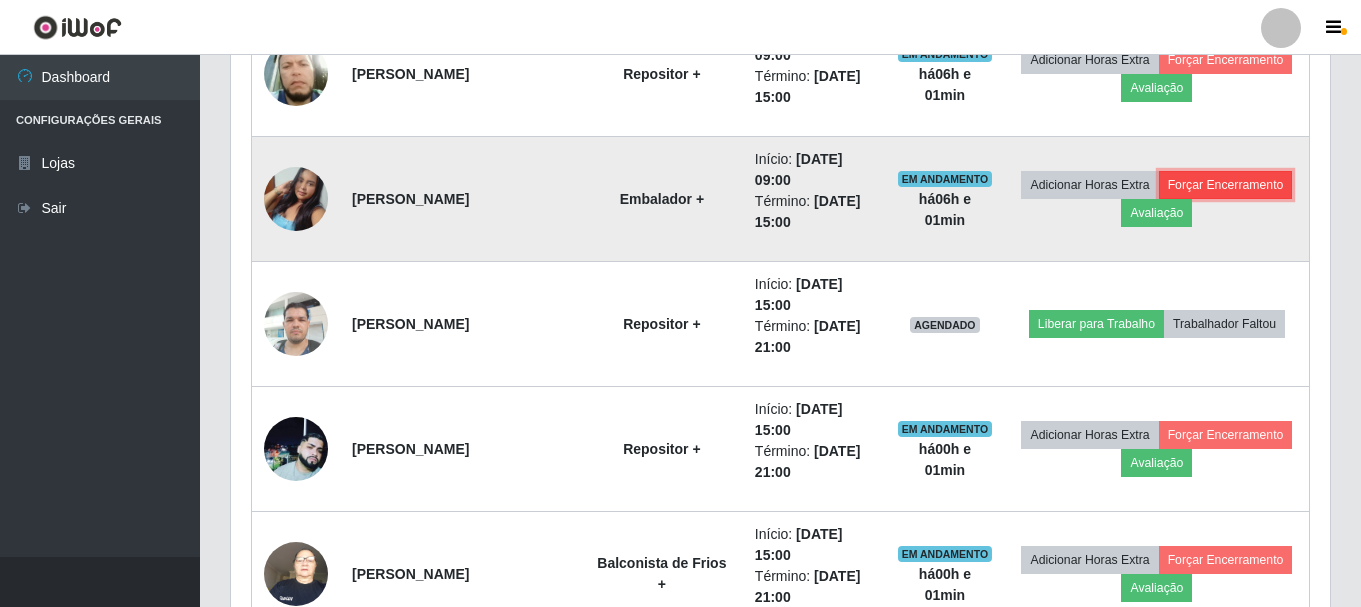 click on "Forçar Encerramento" at bounding box center (1226, 185) 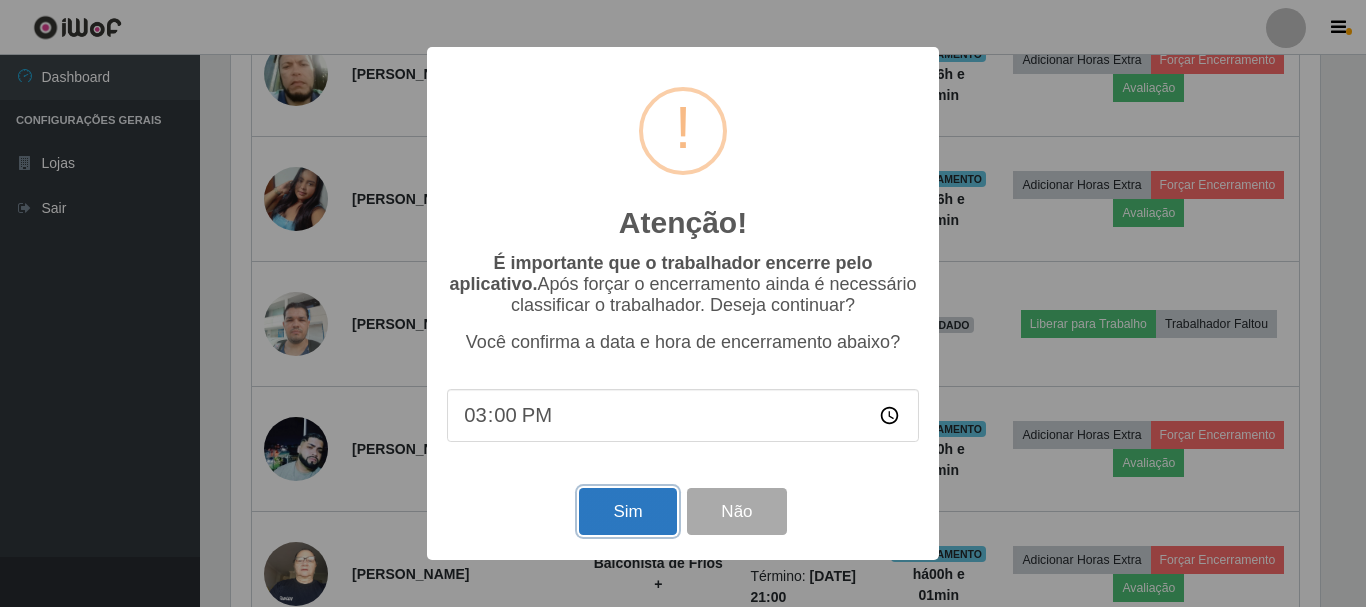 click on "Sim" at bounding box center (627, 511) 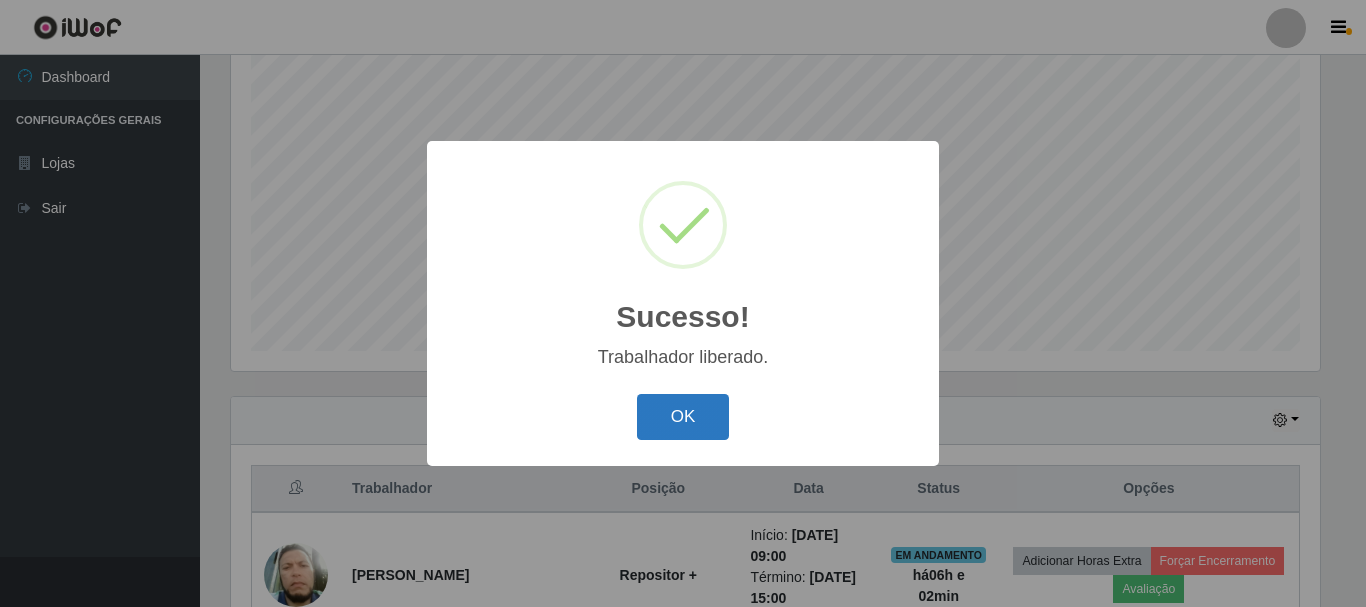click on "OK" at bounding box center (683, 417) 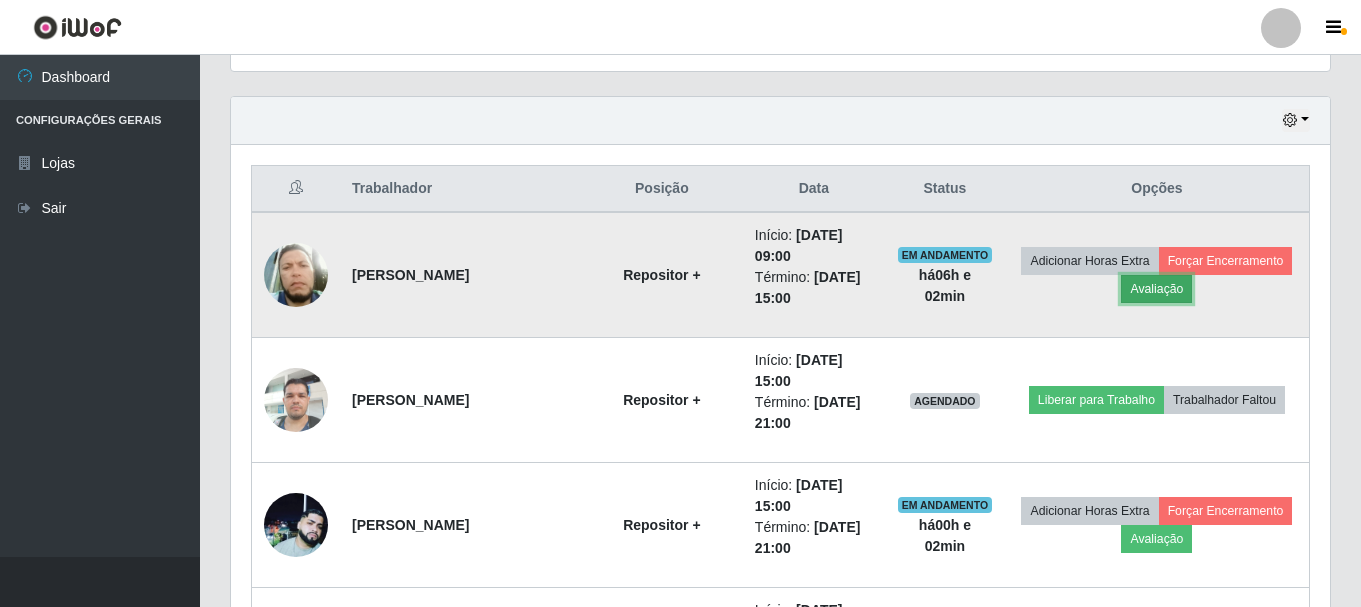 click on "Avaliação" at bounding box center (1156, 289) 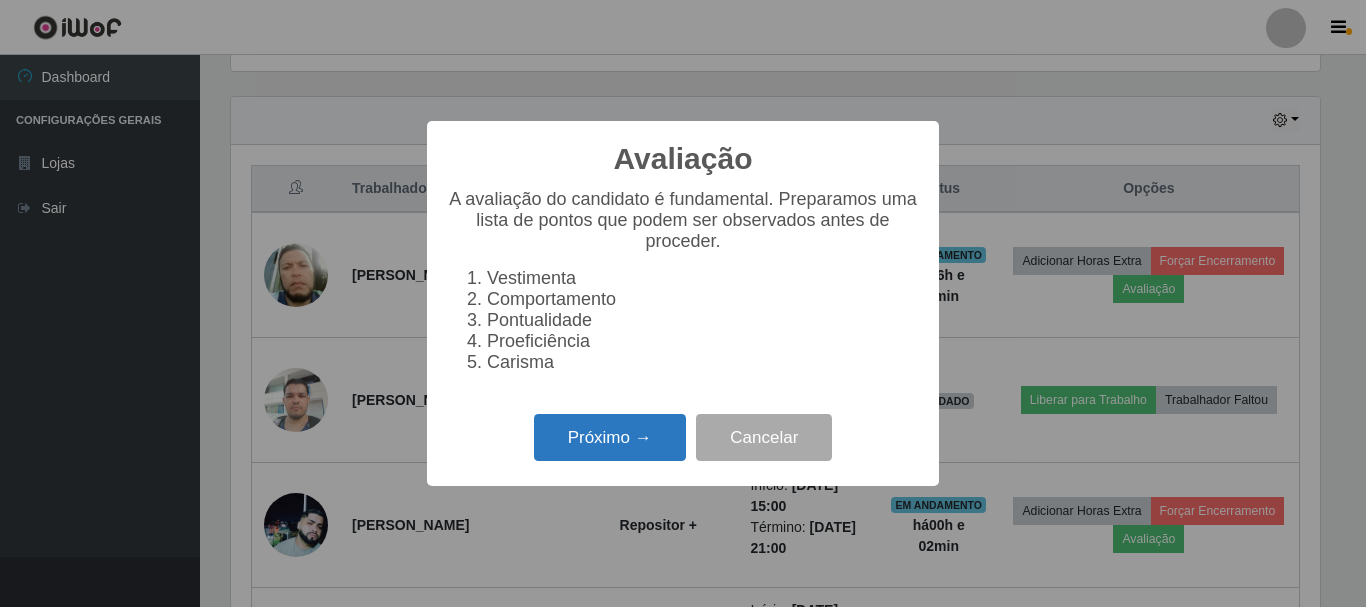 click on "Próximo →" at bounding box center [610, 437] 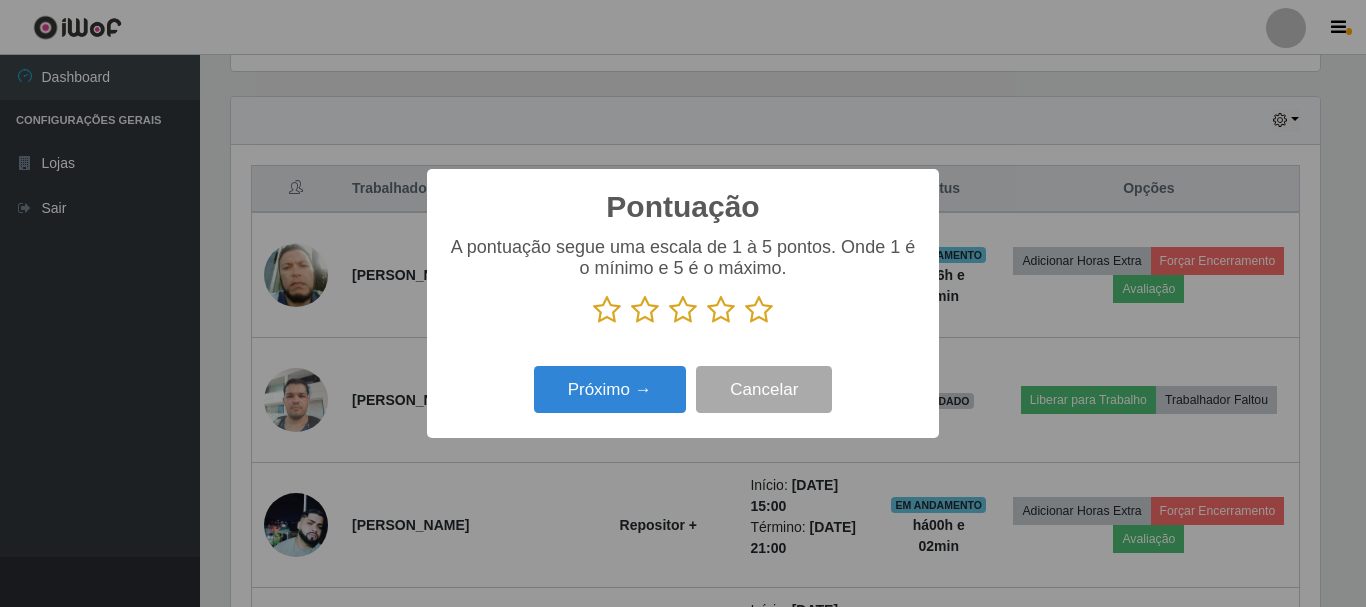 click at bounding box center [759, 310] 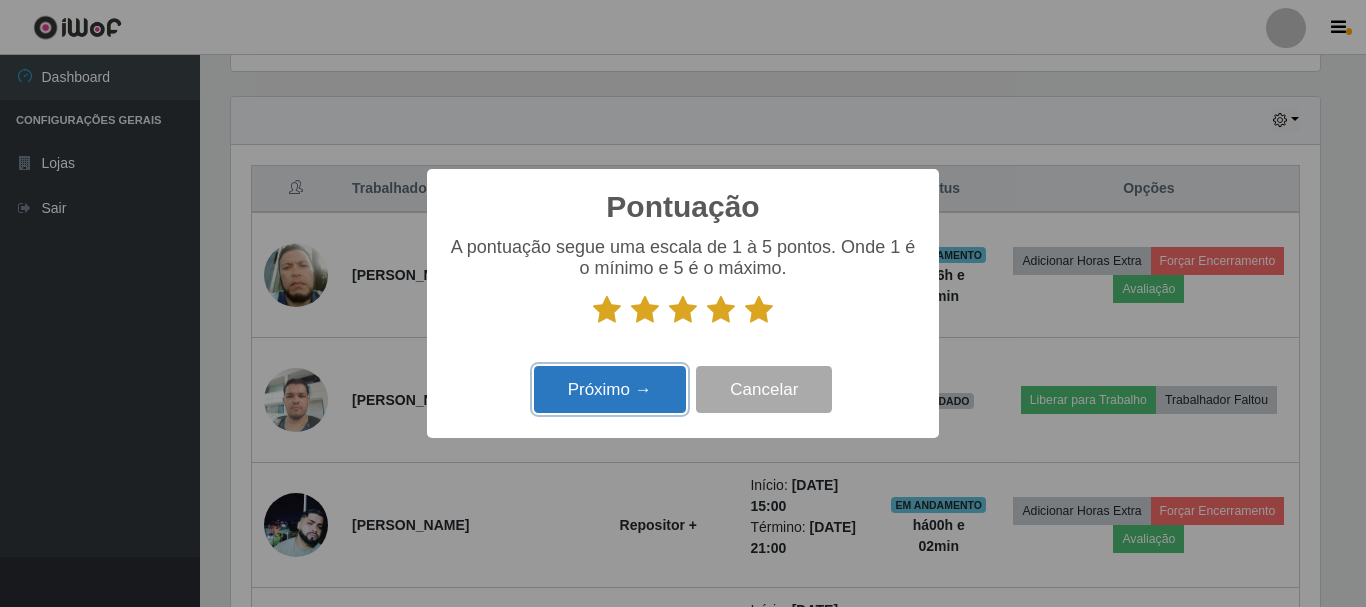 click on "Próximo →" at bounding box center [610, 389] 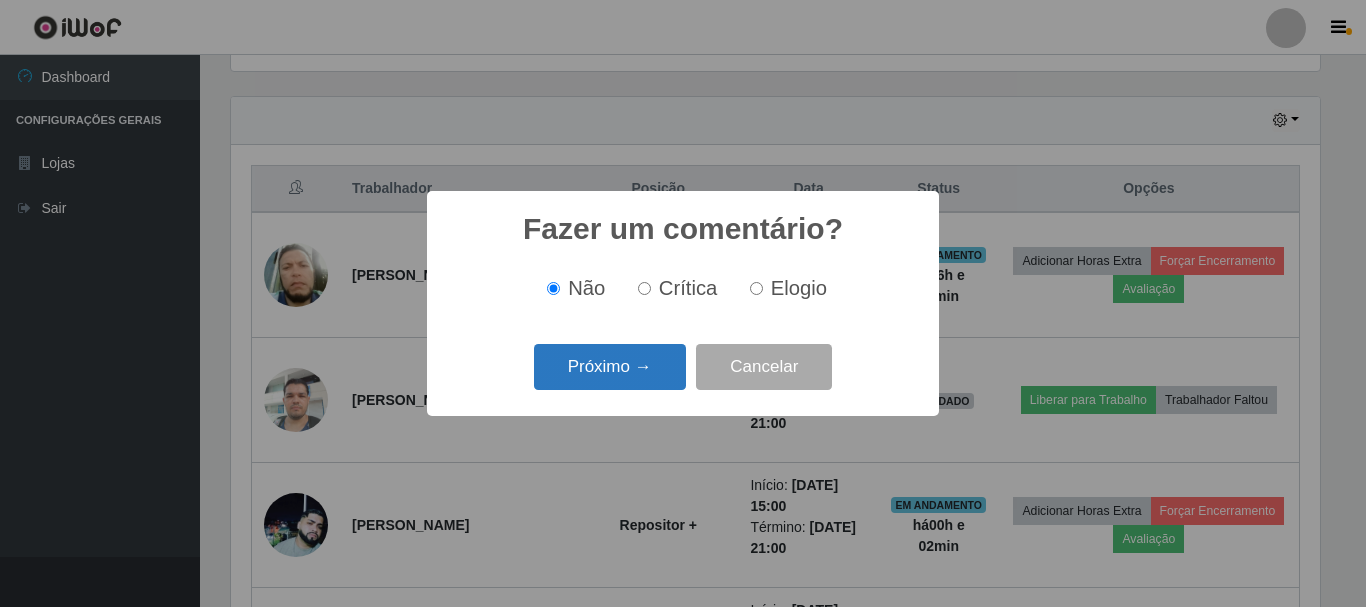 click on "Próximo →" at bounding box center (610, 367) 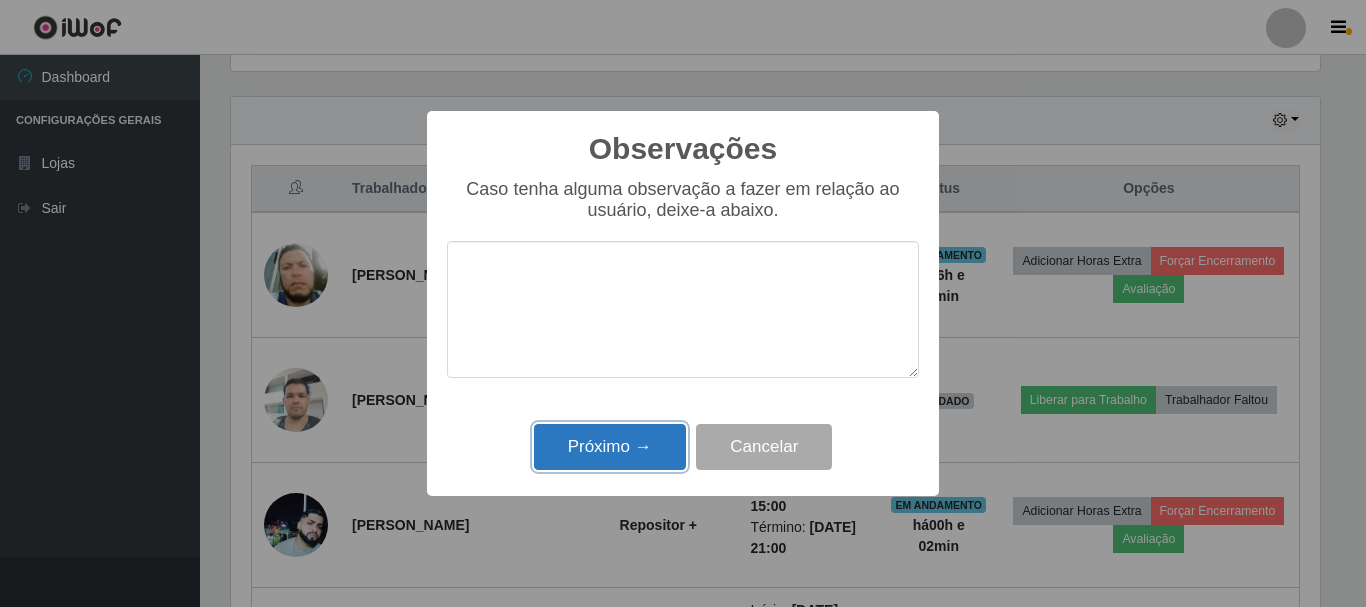 click on "Próximo →" at bounding box center (610, 447) 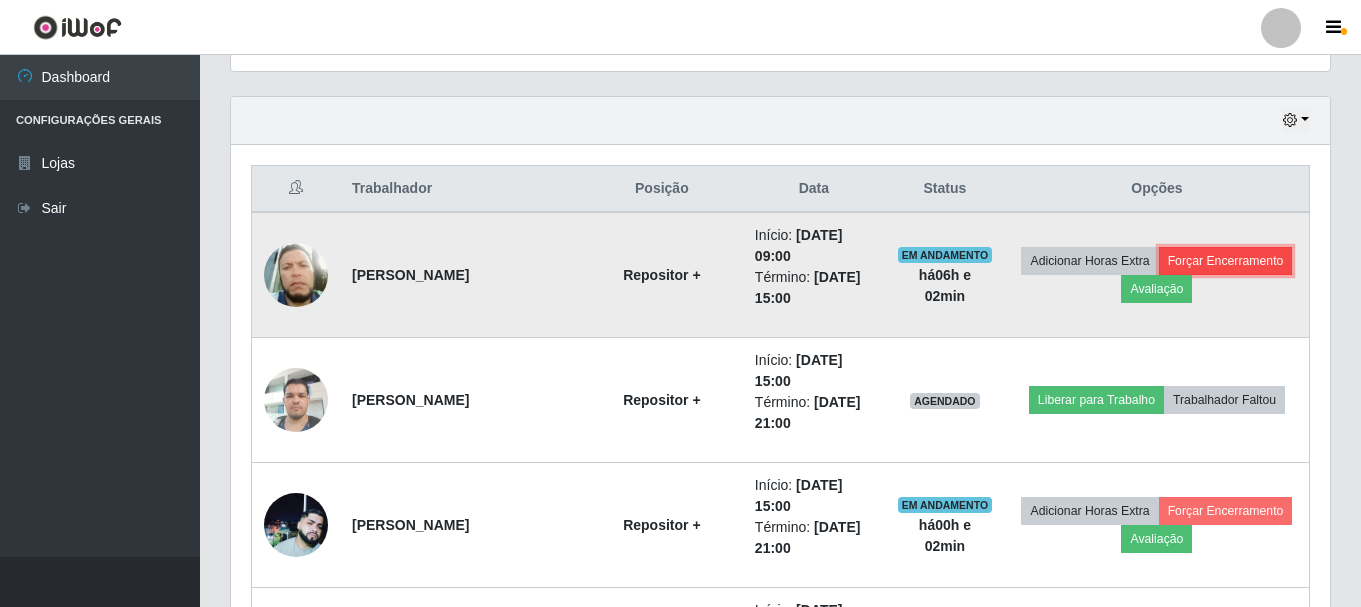 click on "Forçar Encerramento" at bounding box center (1226, 261) 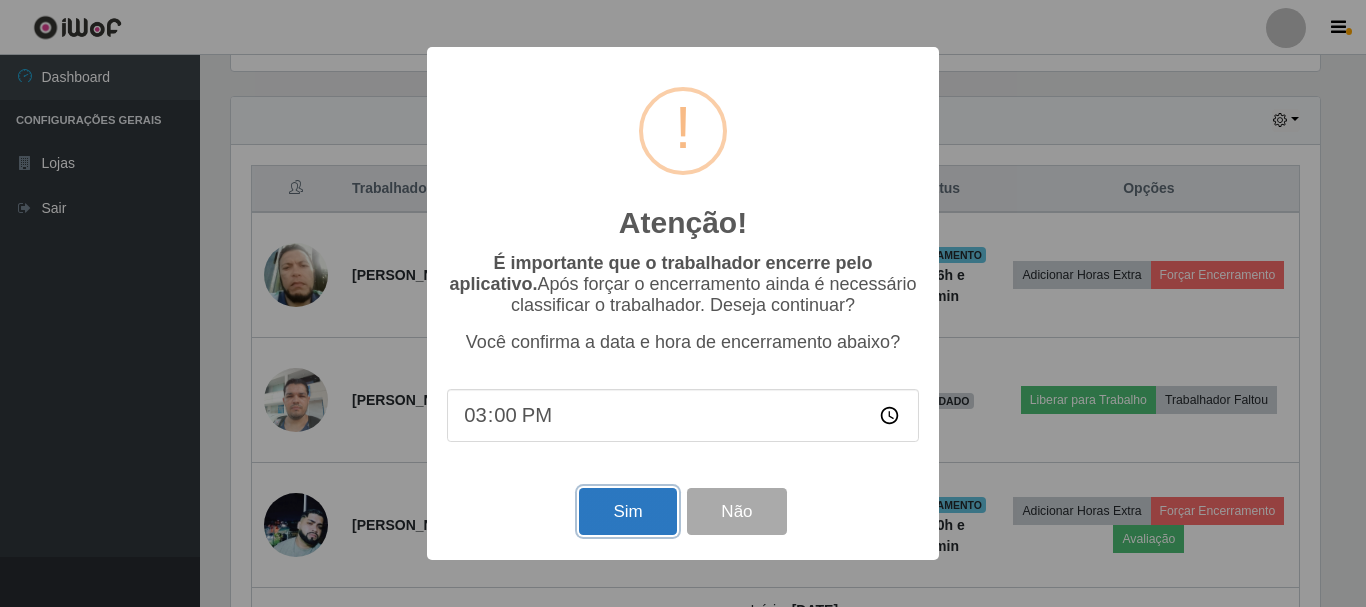 click on "Sim" at bounding box center [627, 511] 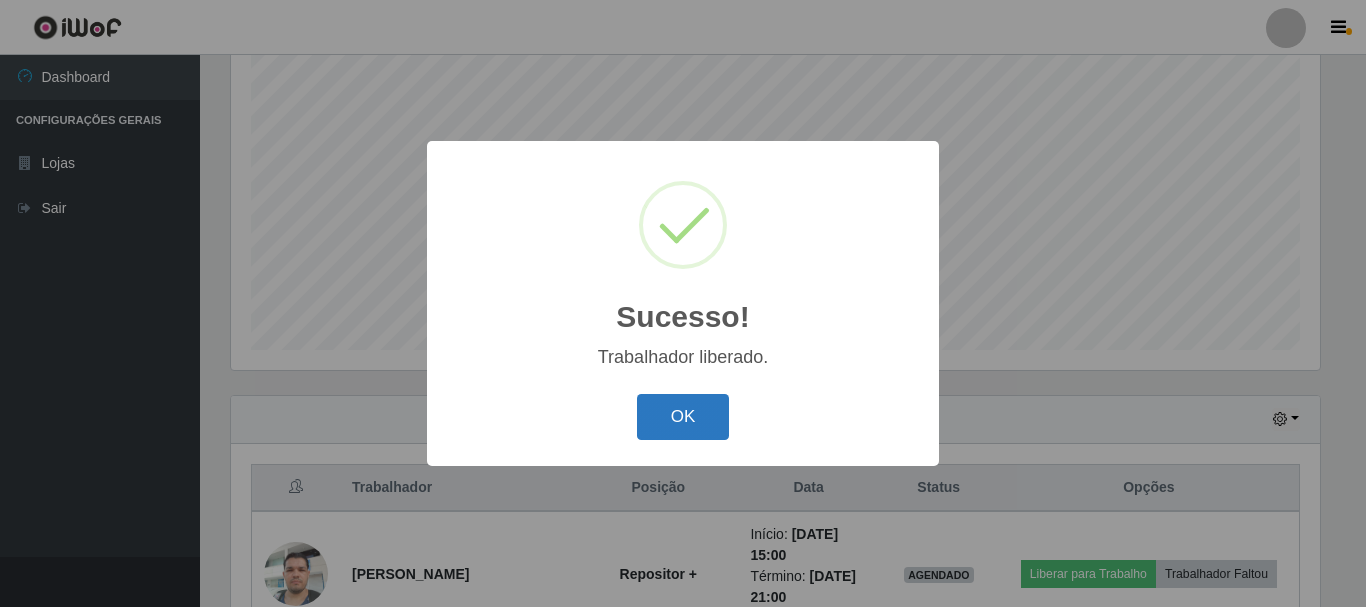 click on "OK" at bounding box center (683, 417) 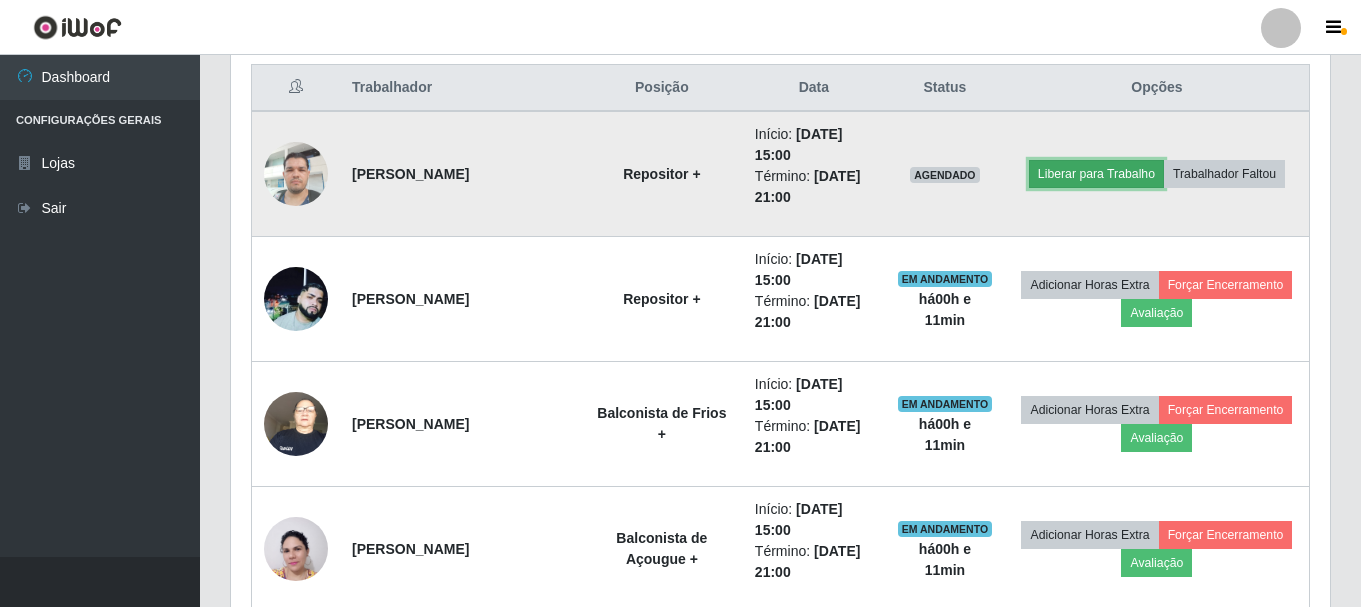 click on "Liberar para Trabalho" at bounding box center [1096, 174] 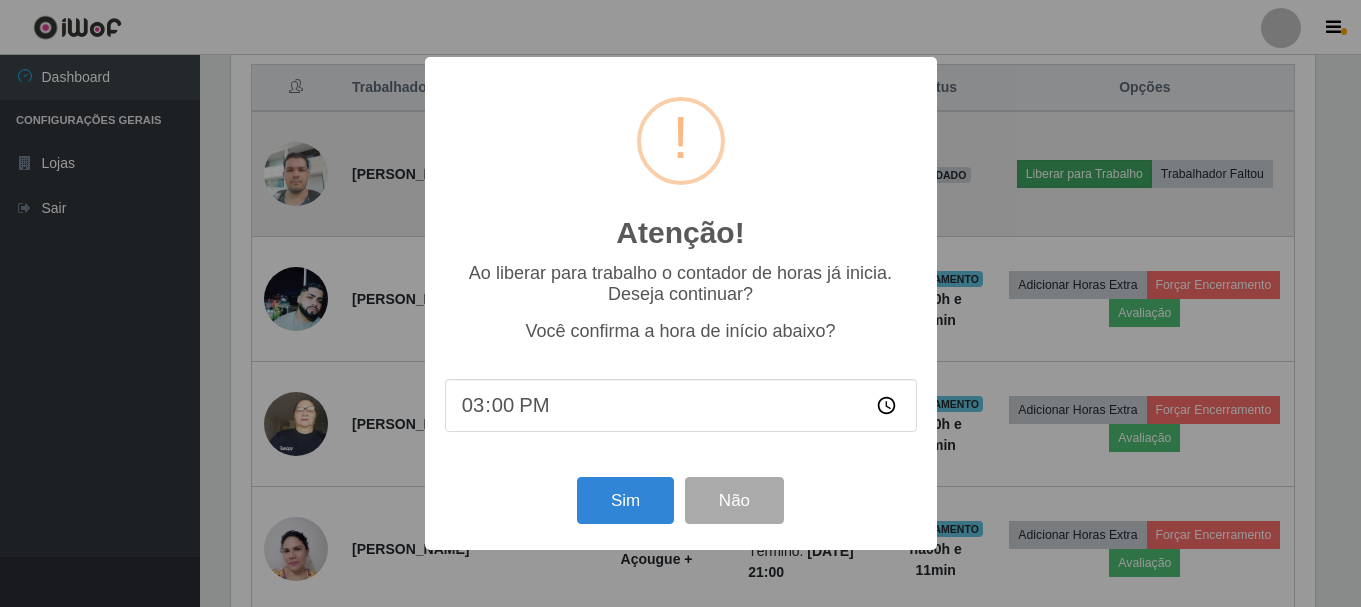 scroll, scrollTop: 999585, scrollLeft: 998911, axis: both 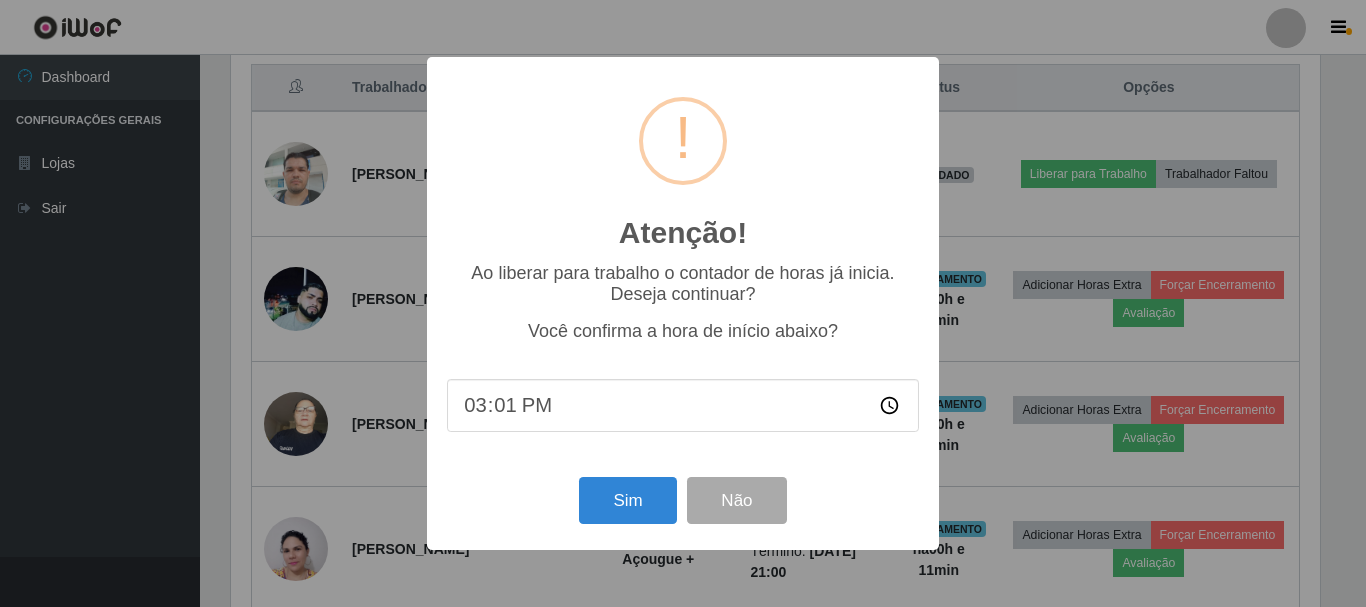 type on "15:12" 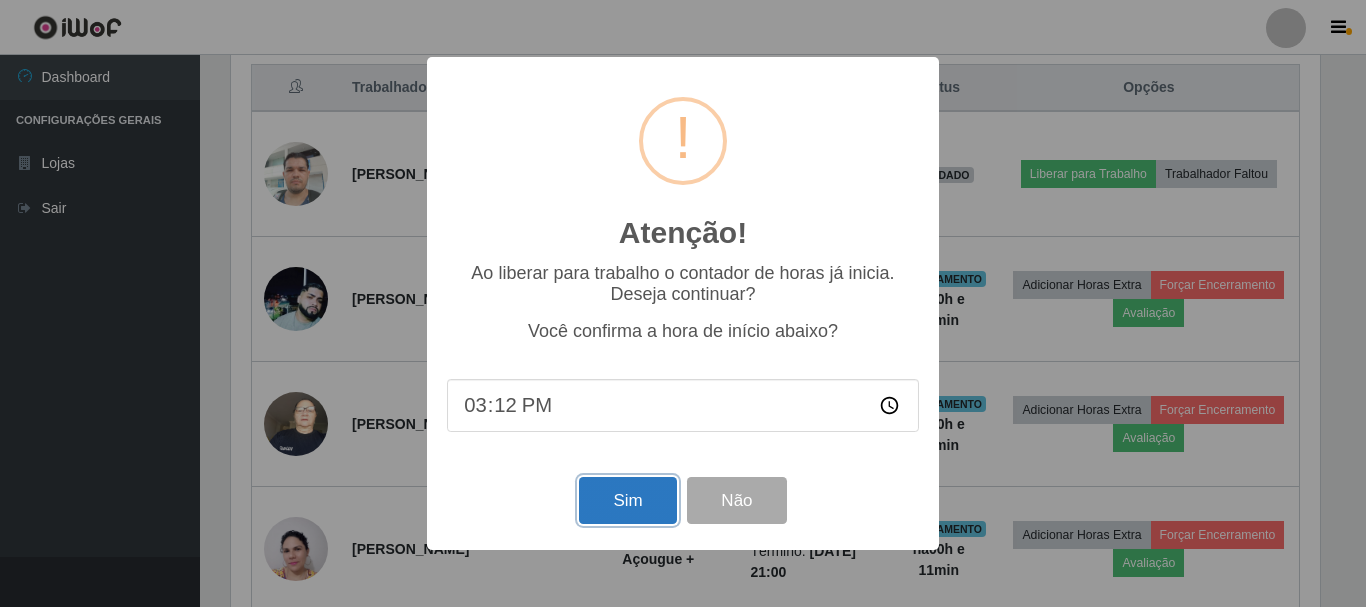 click on "Sim" at bounding box center (627, 500) 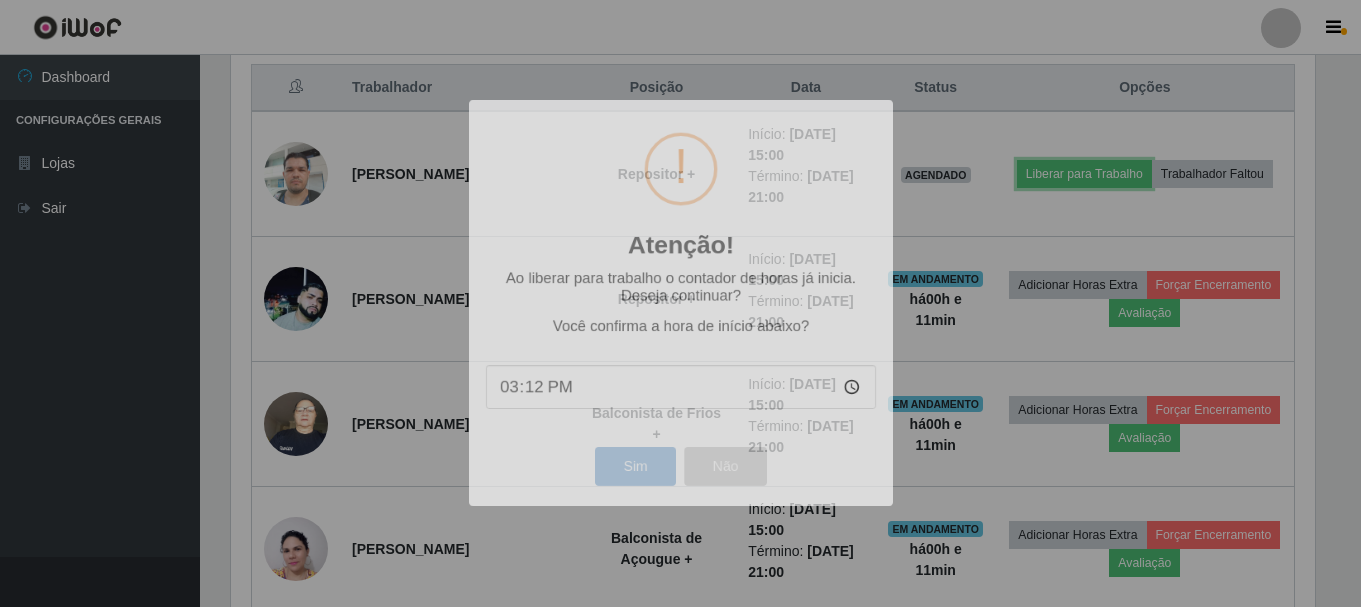 scroll, scrollTop: 999585, scrollLeft: 998901, axis: both 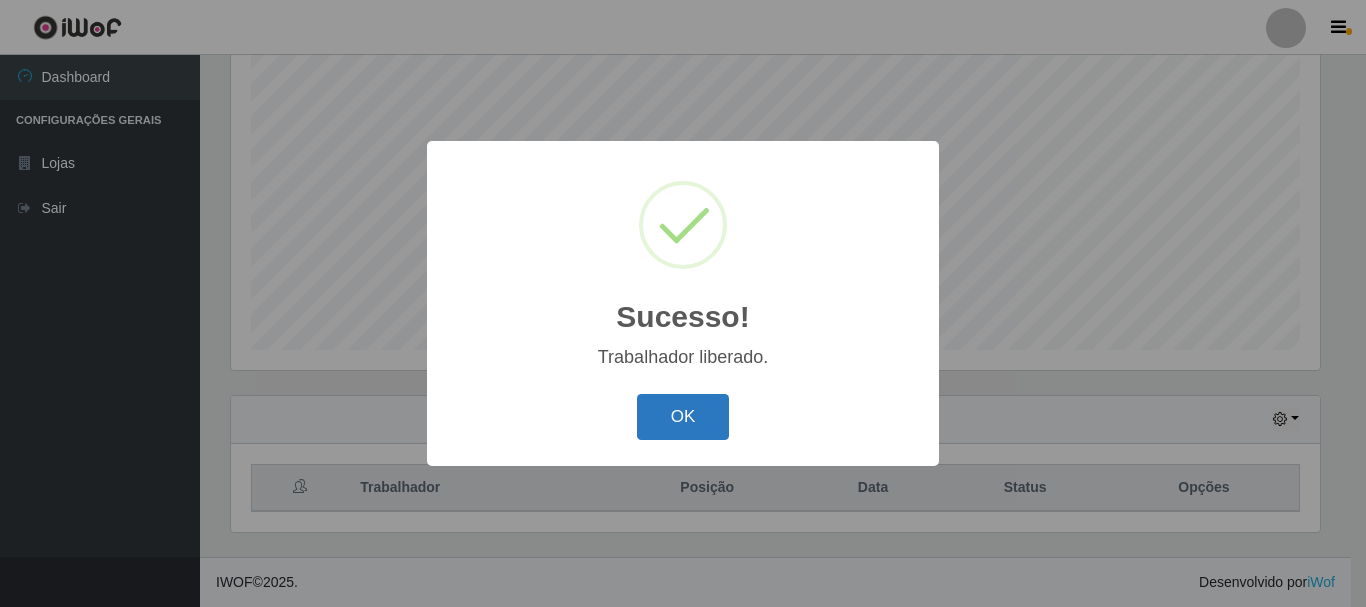 click on "OK" at bounding box center [683, 417] 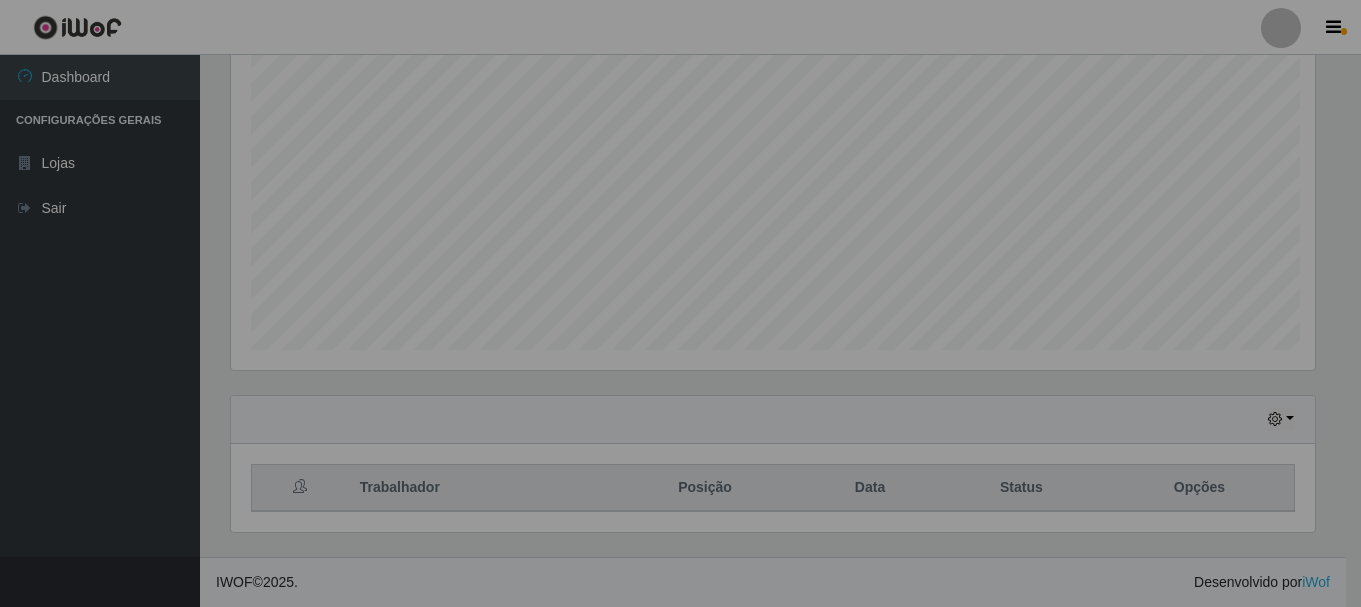 scroll, scrollTop: 999585, scrollLeft: 998901, axis: both 